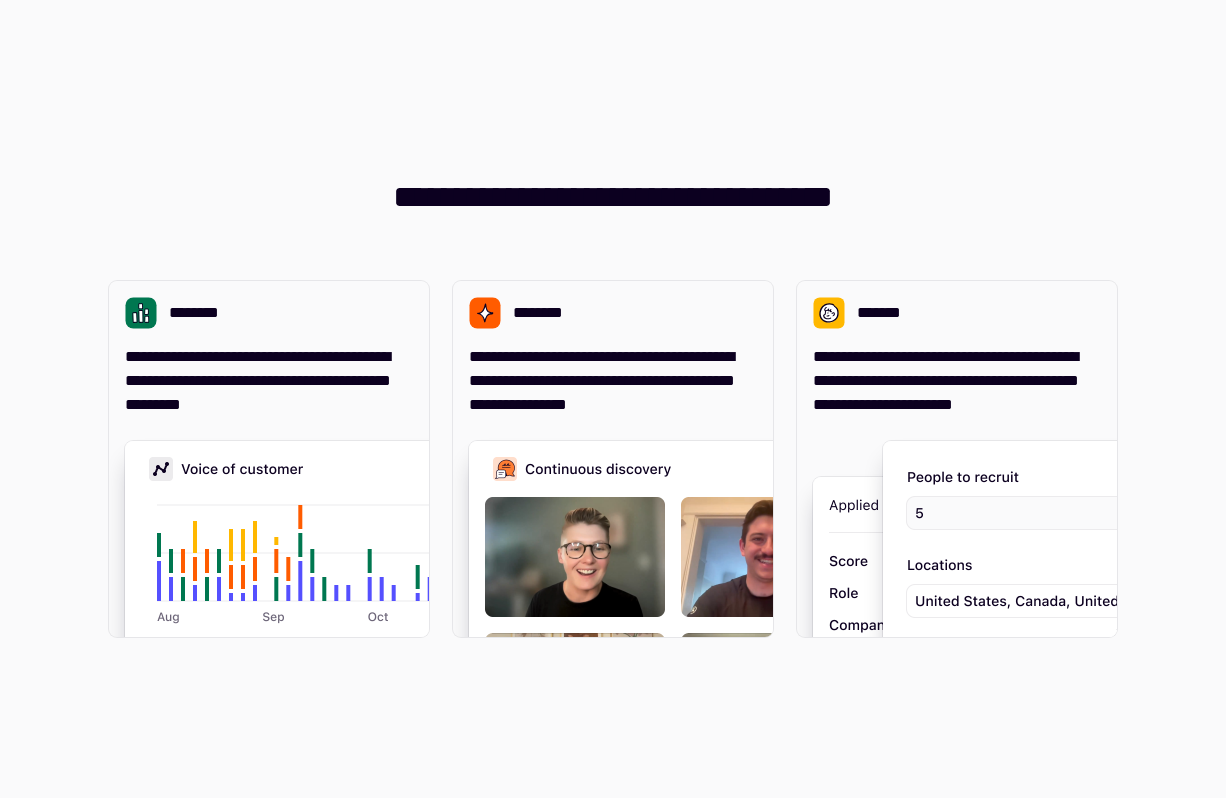 scroll, scrollTop: 0, scrollLeft: 0, axis: both 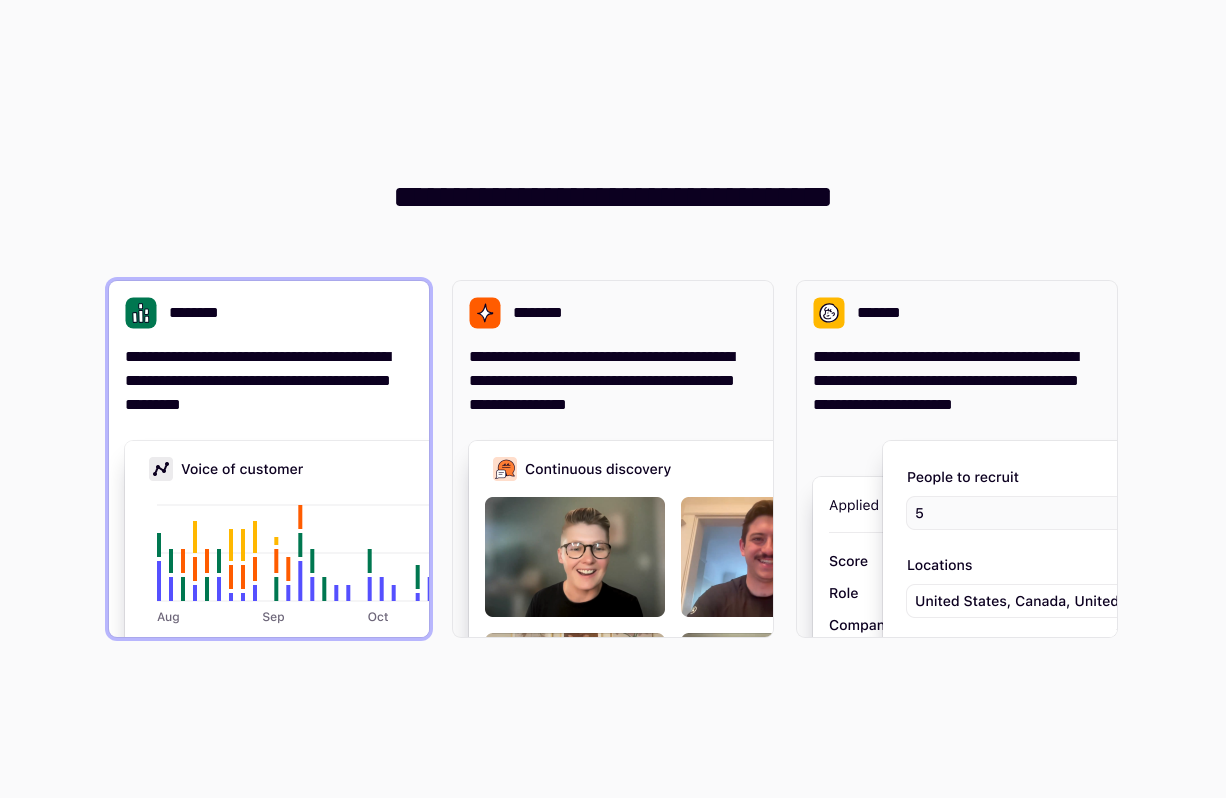 click on "**********" at bounding box center (269, 381) 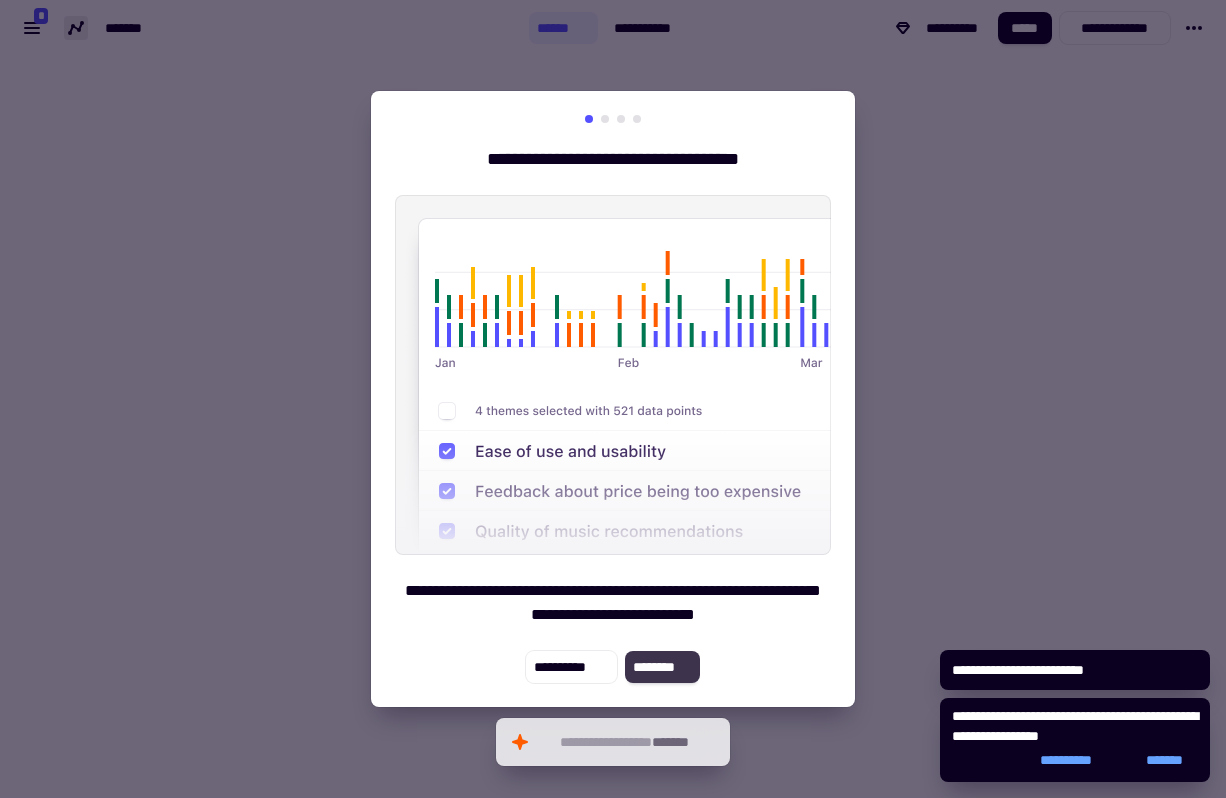 click on "********" 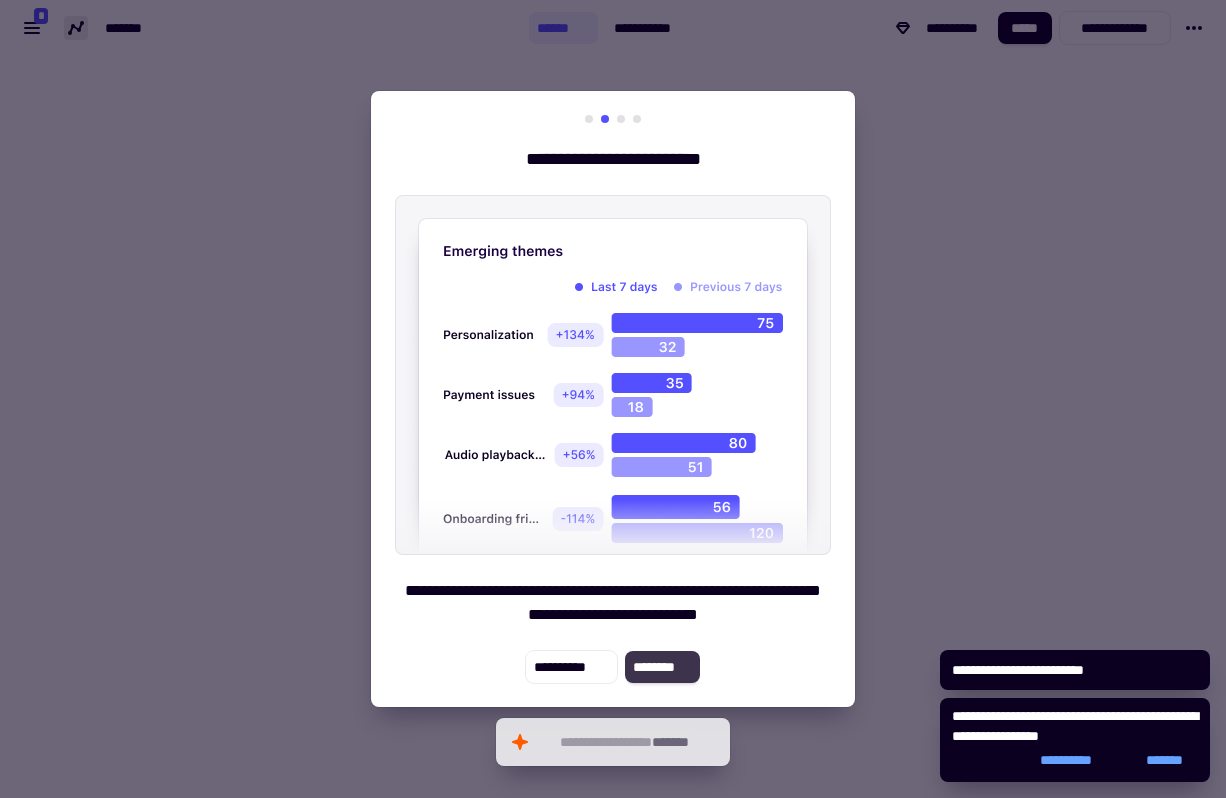 click on "********" 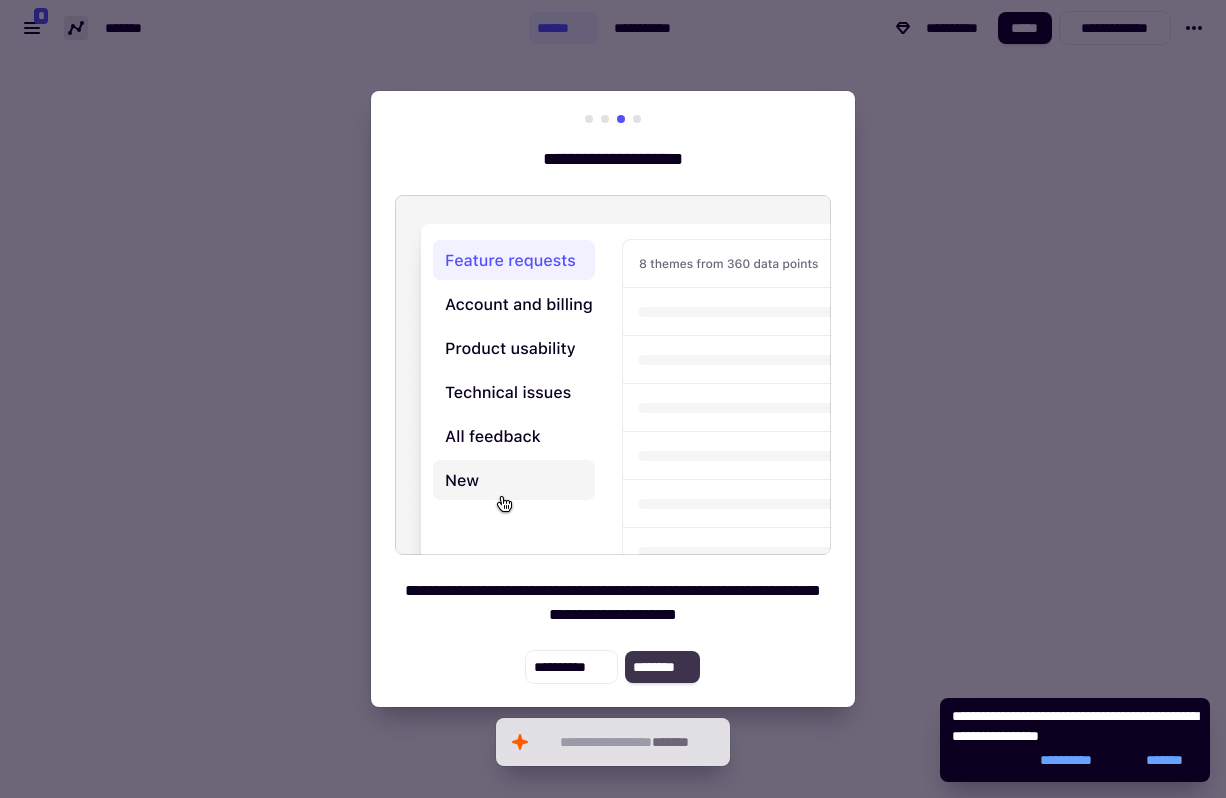 click on "********" 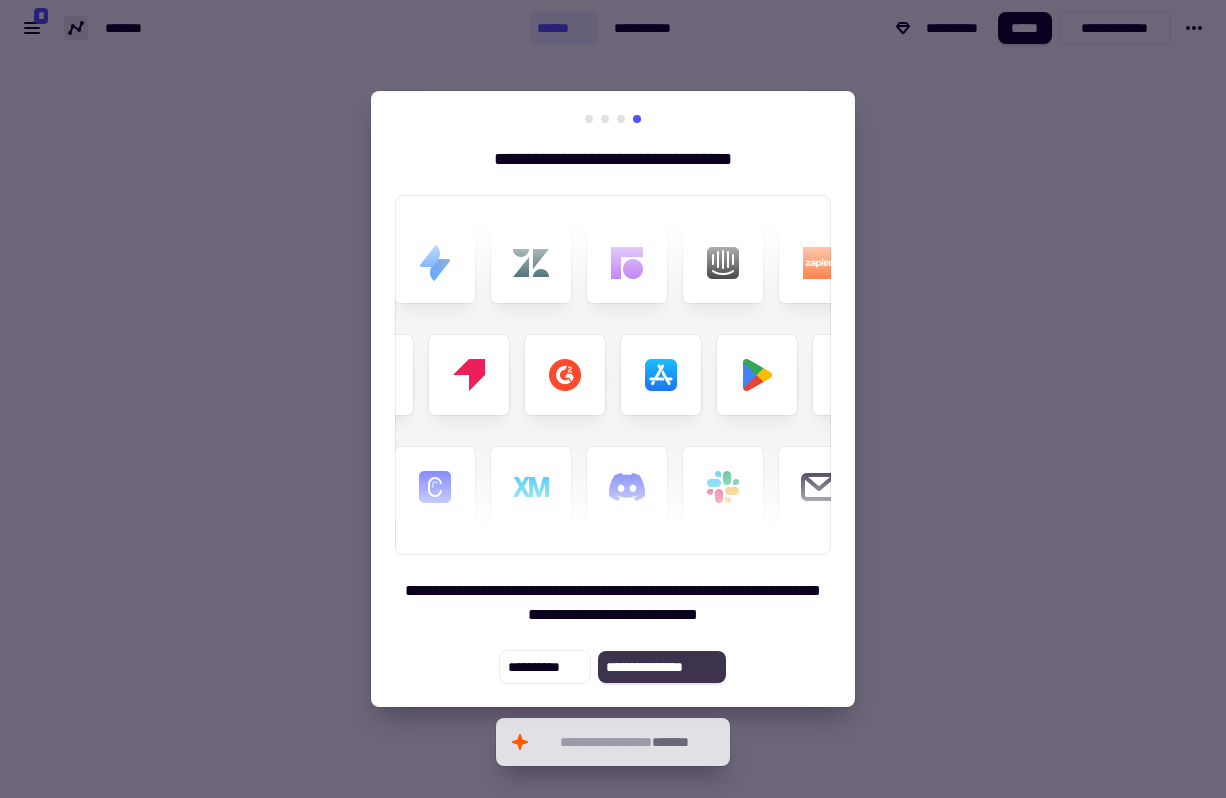 click on "**********" 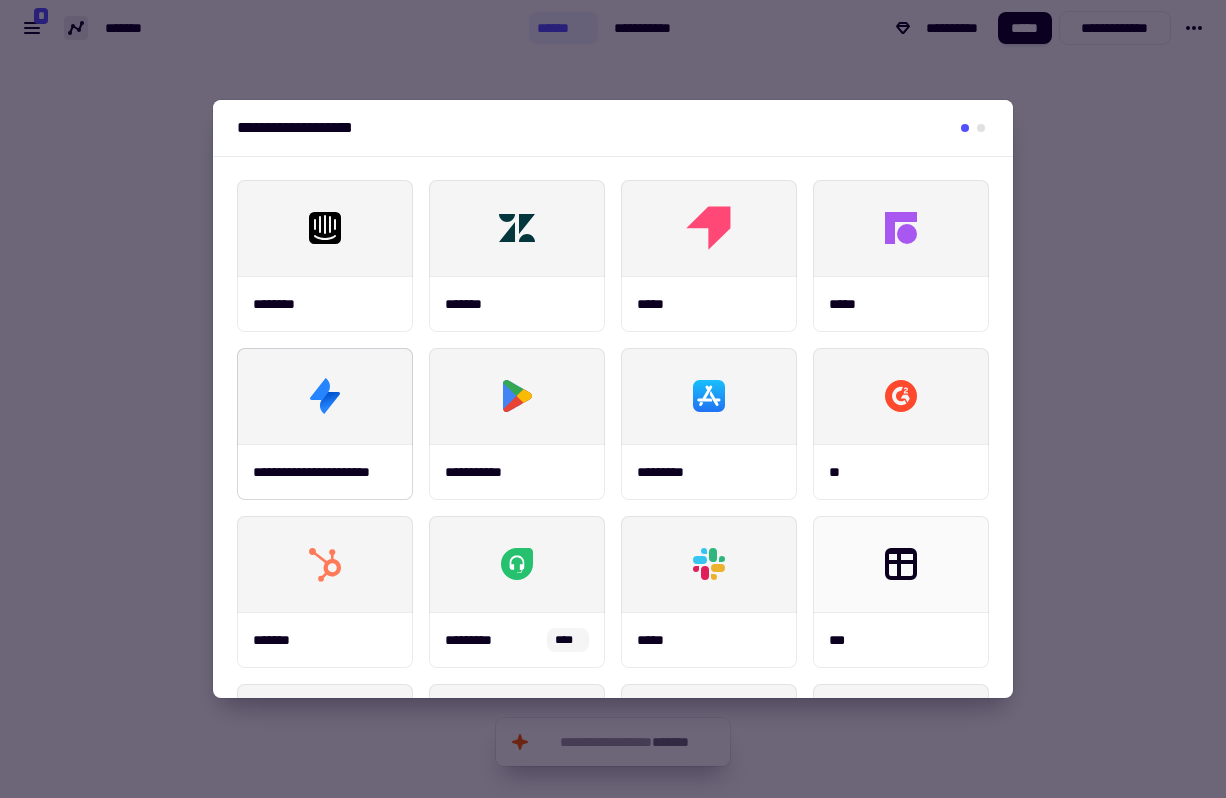 scroll, scrollTop: 330, scrollLeft: 0, axis: vertical 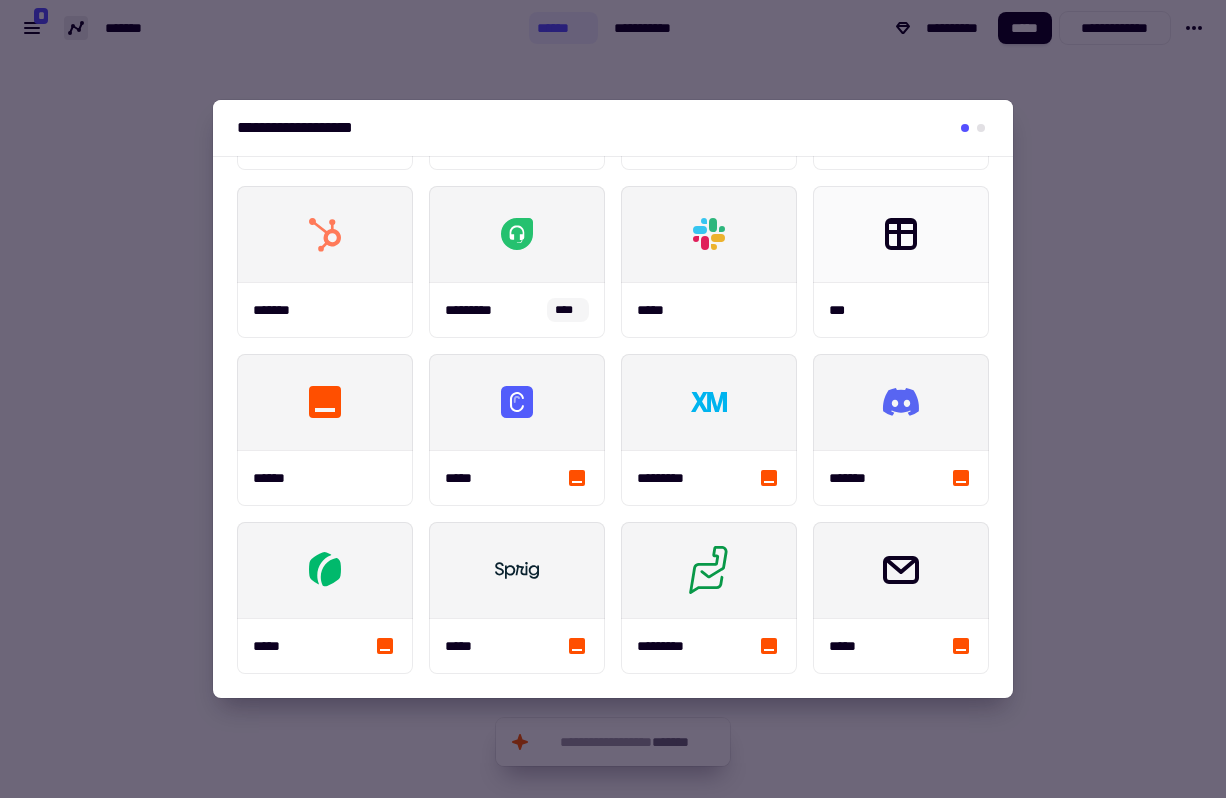 click at bounding box center (613, 399) 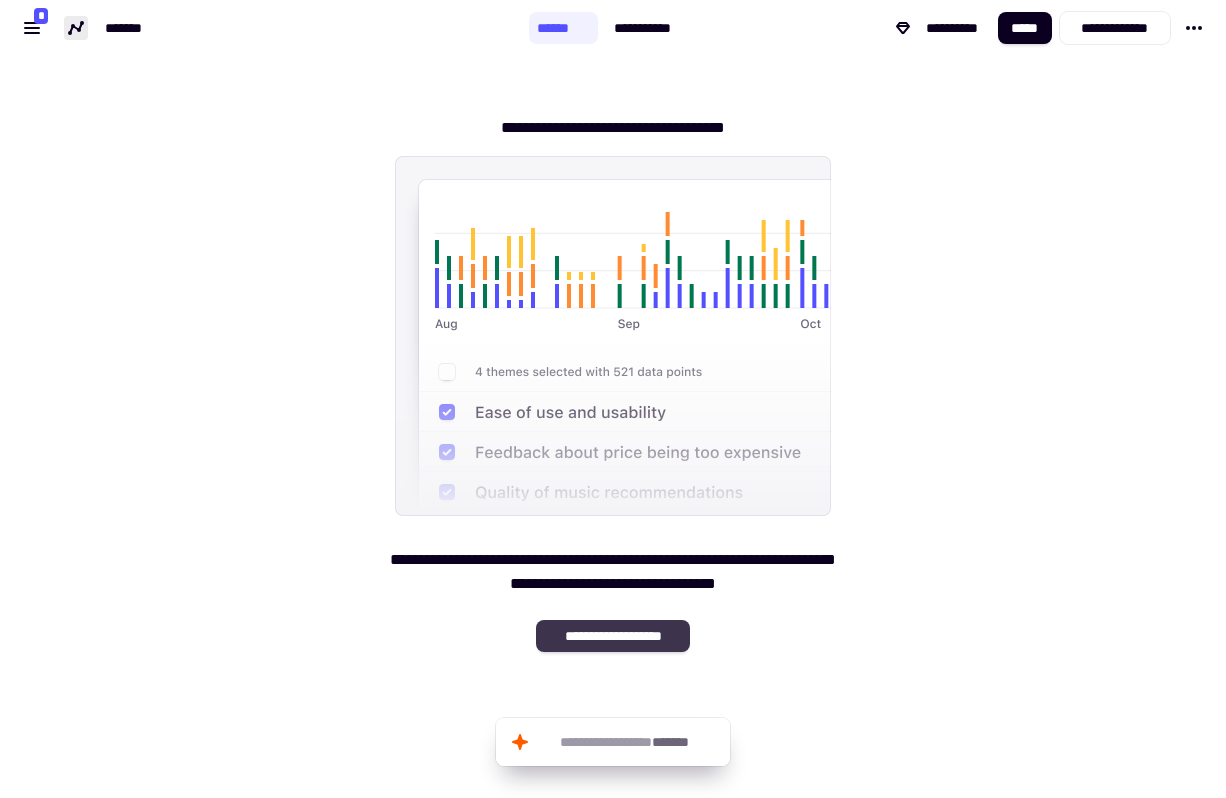 click on "**********" 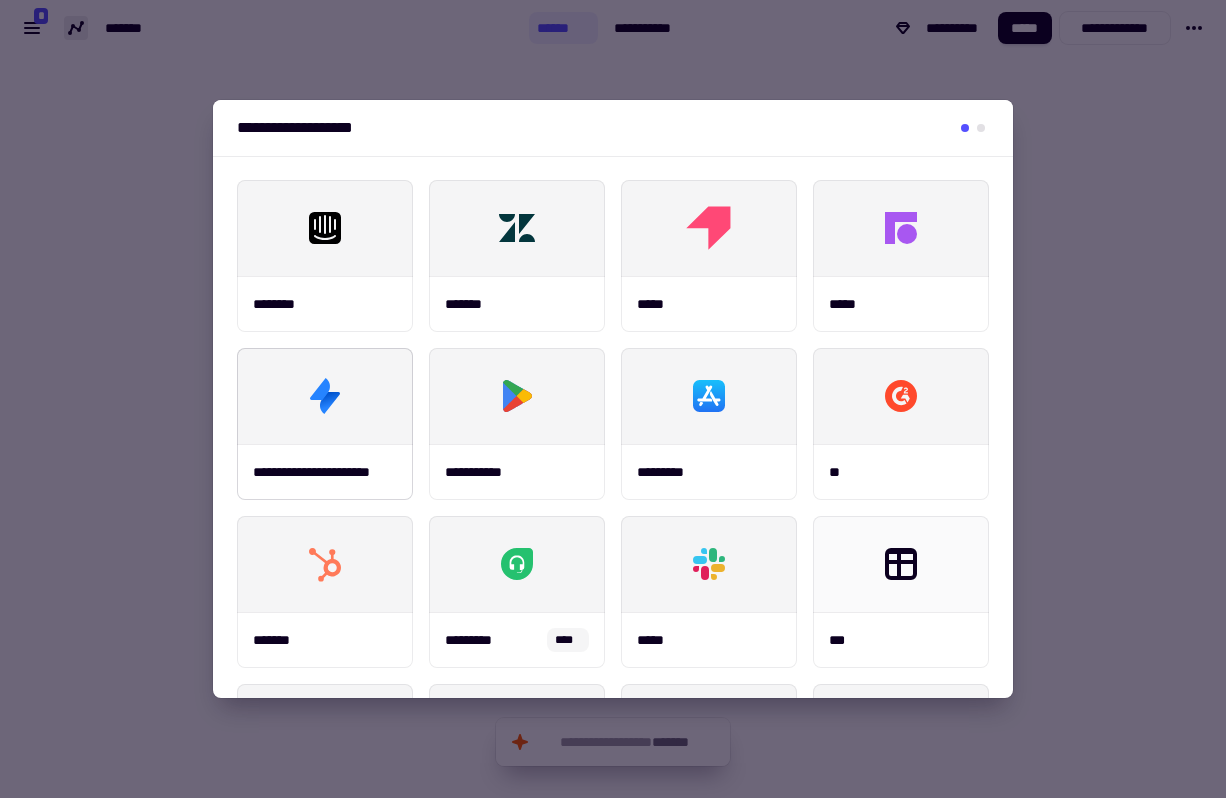 click at bounding box center [325, 396] 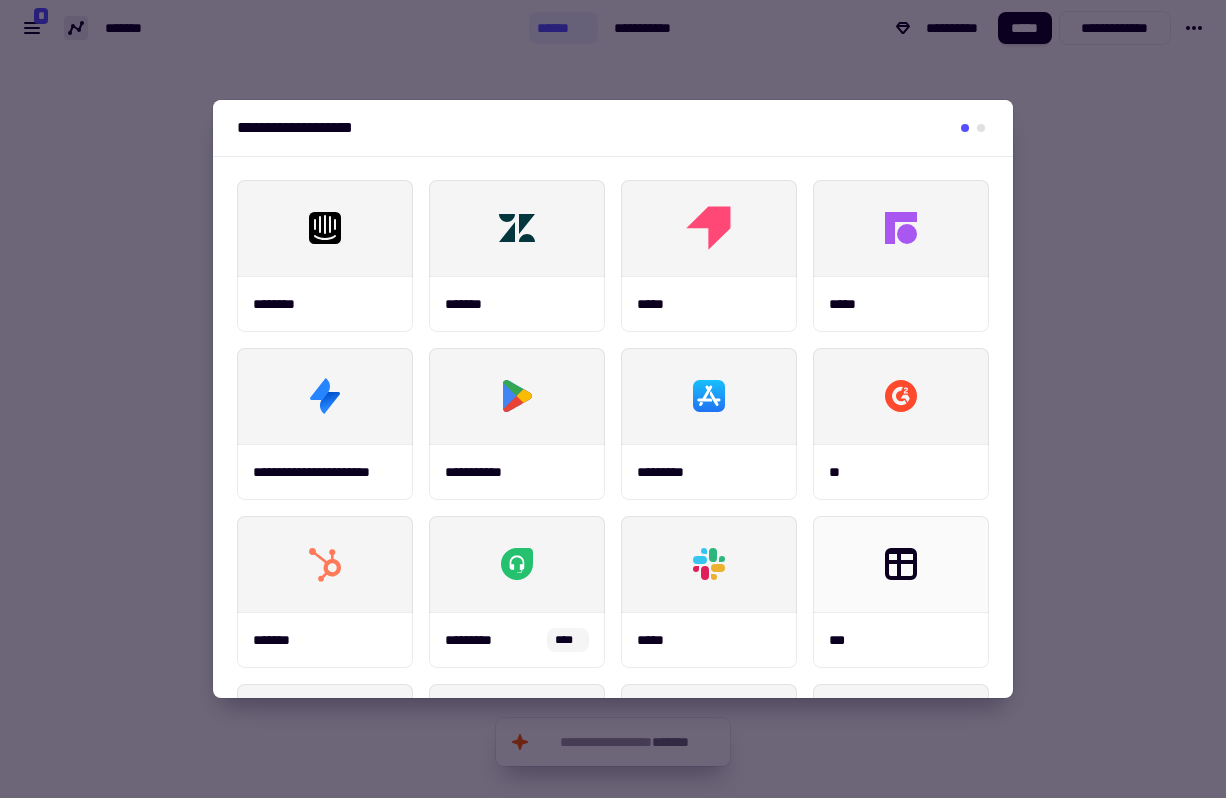 click at bounding box center (613, 399) 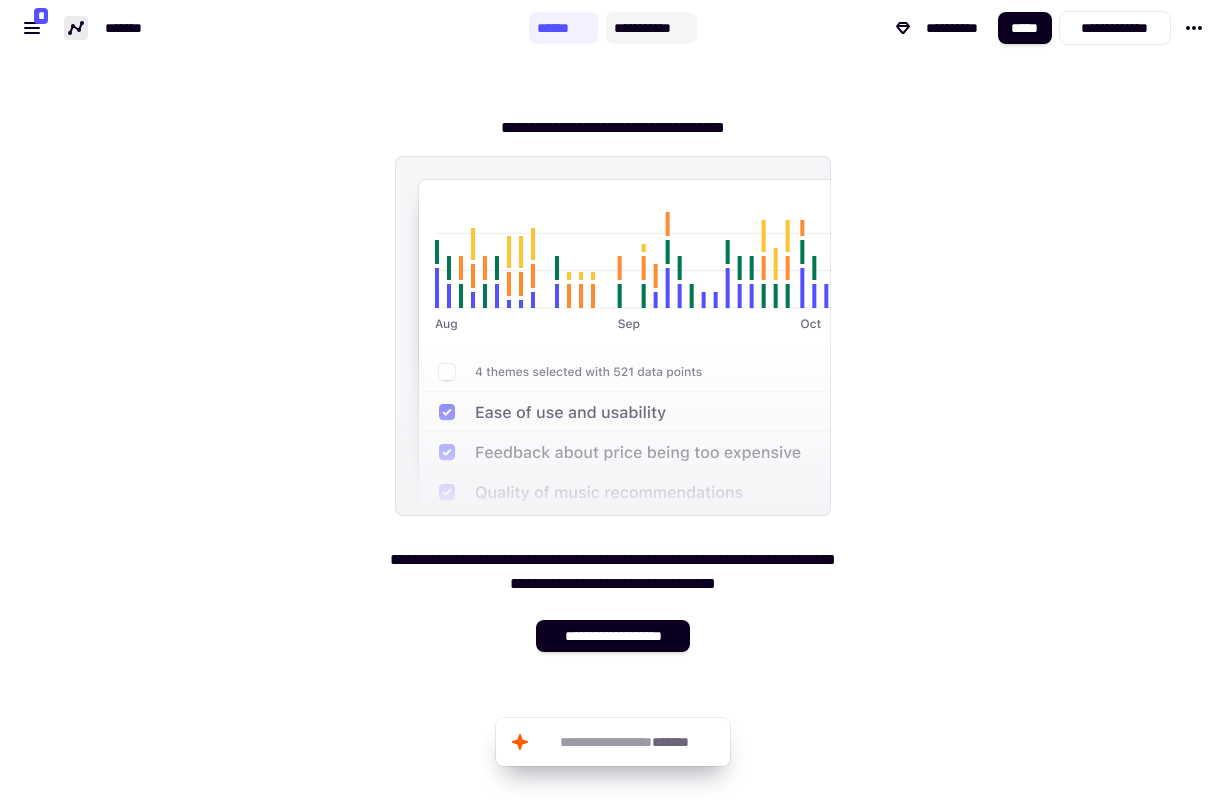 click on "**********" 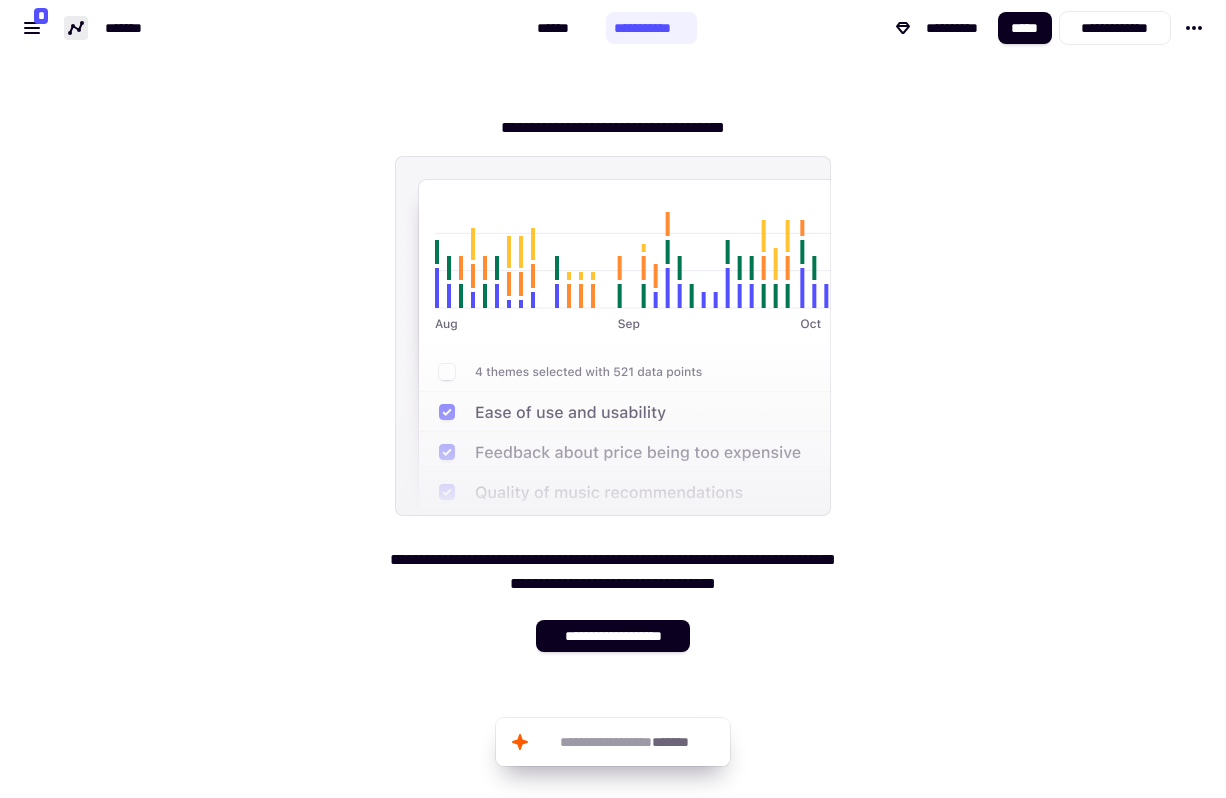 click on "**********" at bounding box center [613, 28] 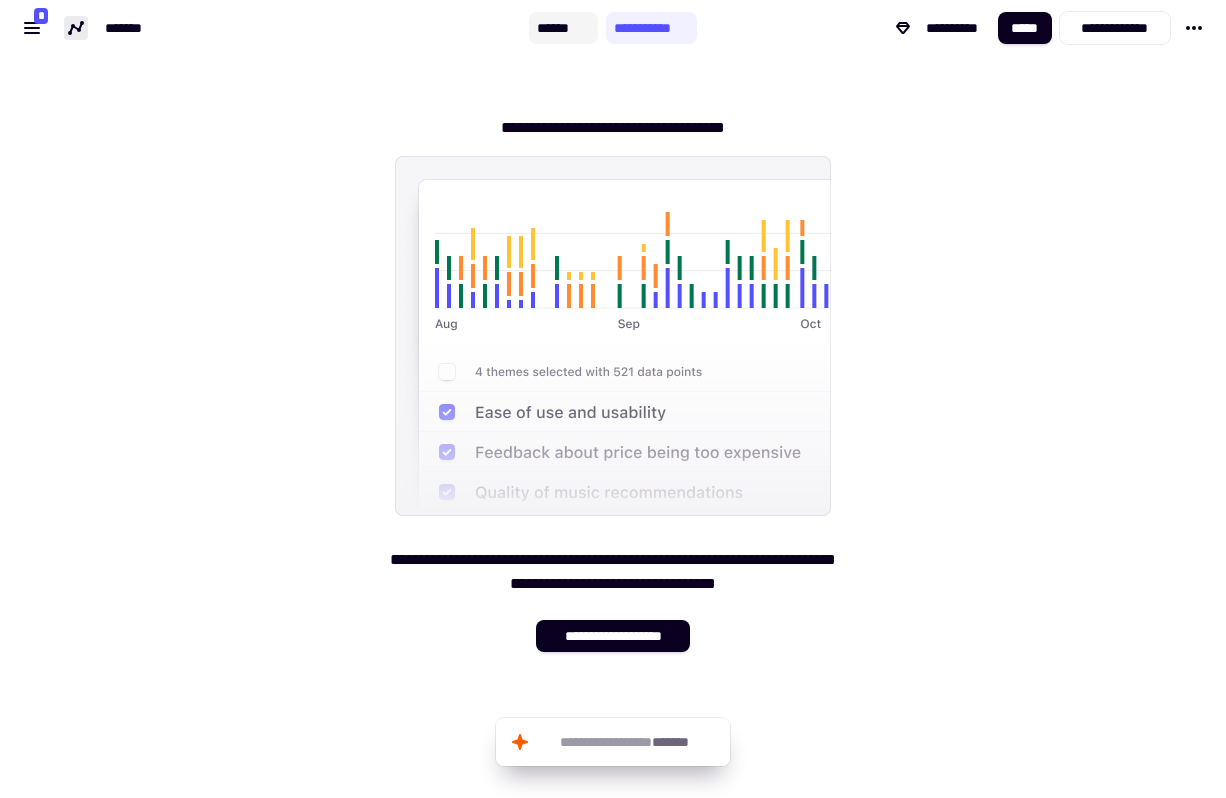 click on "******" 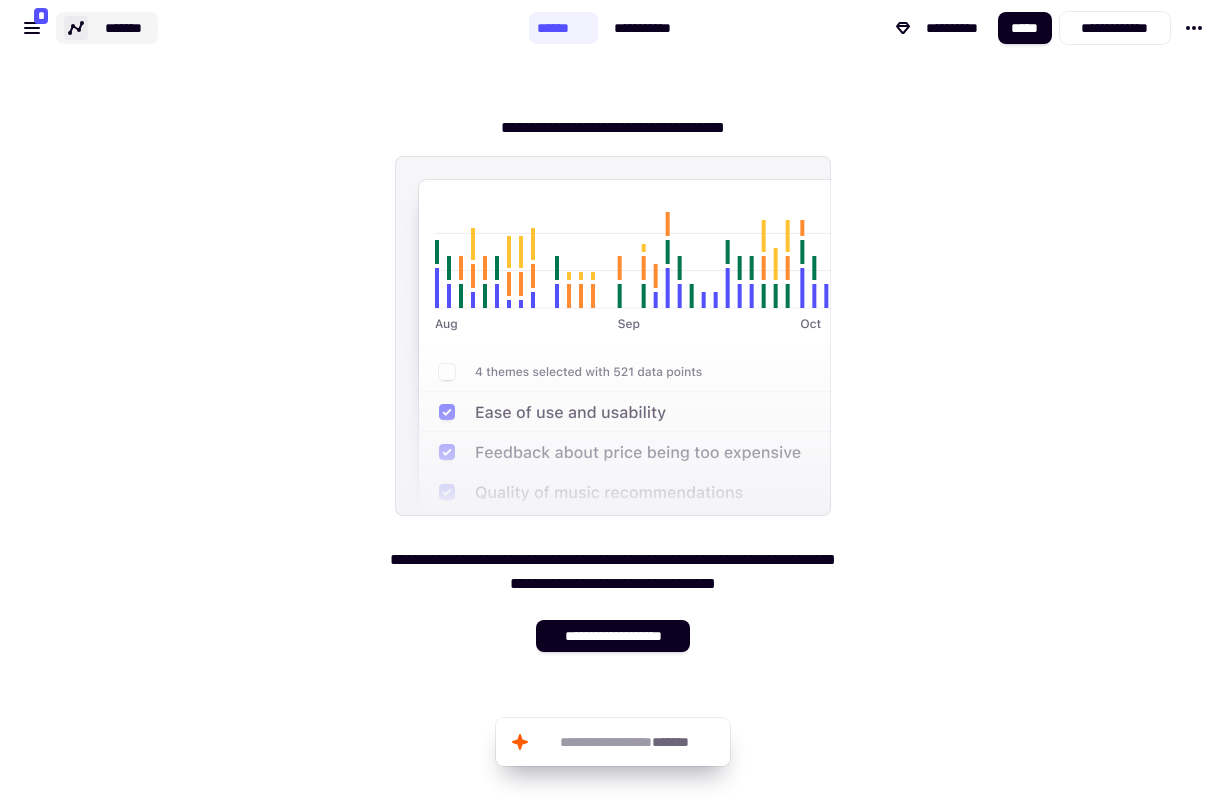 click on "*******" 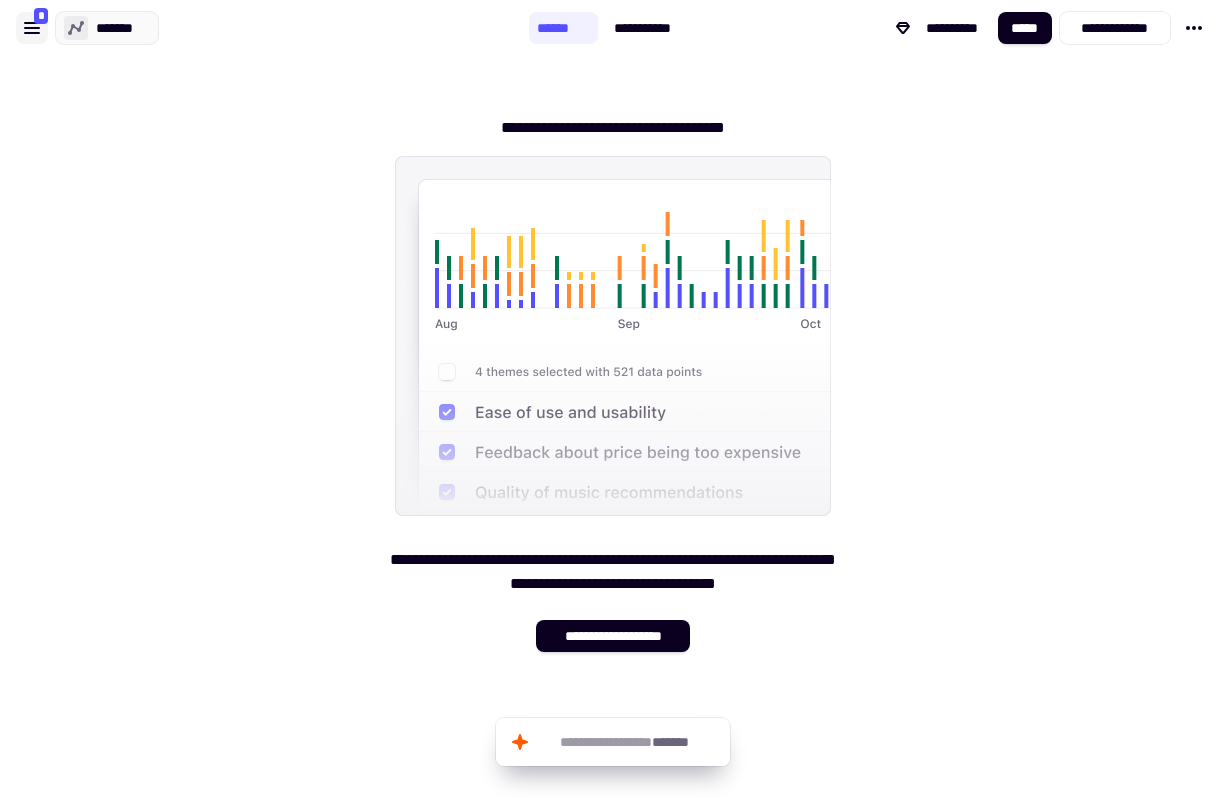 click 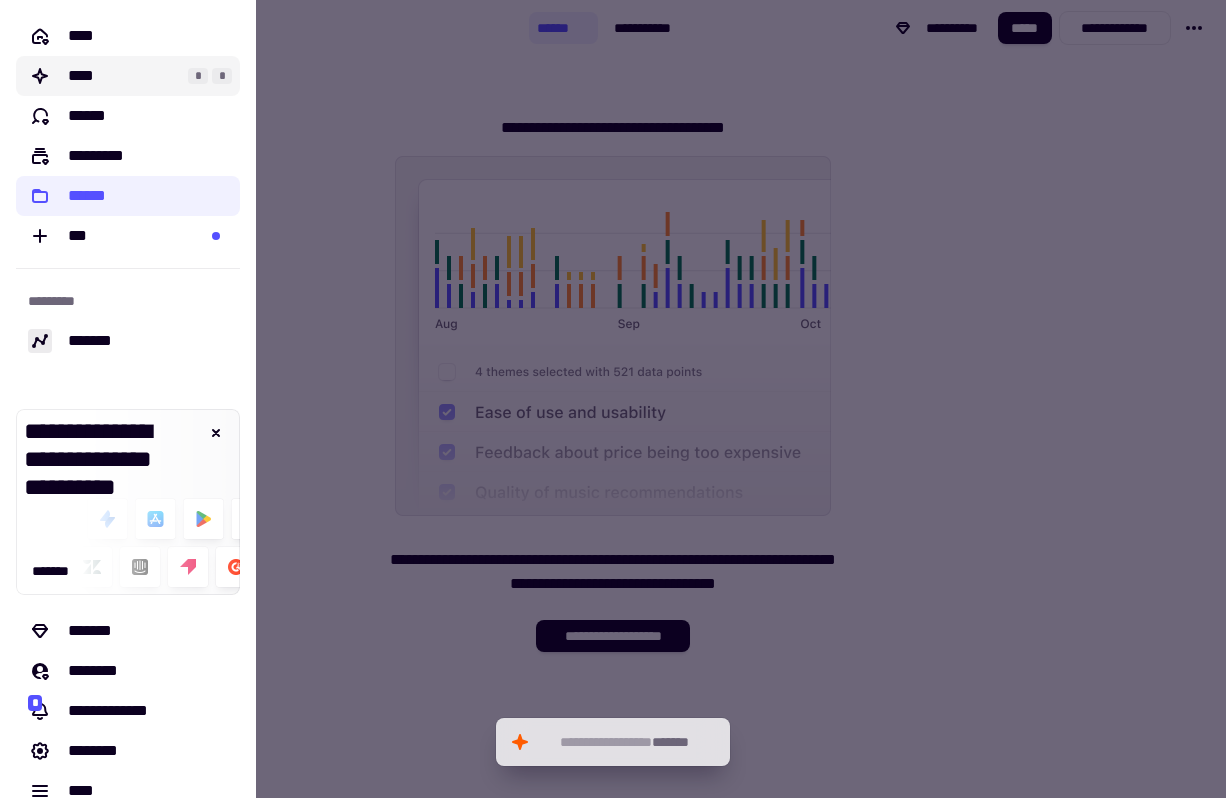 click on "**** * *" 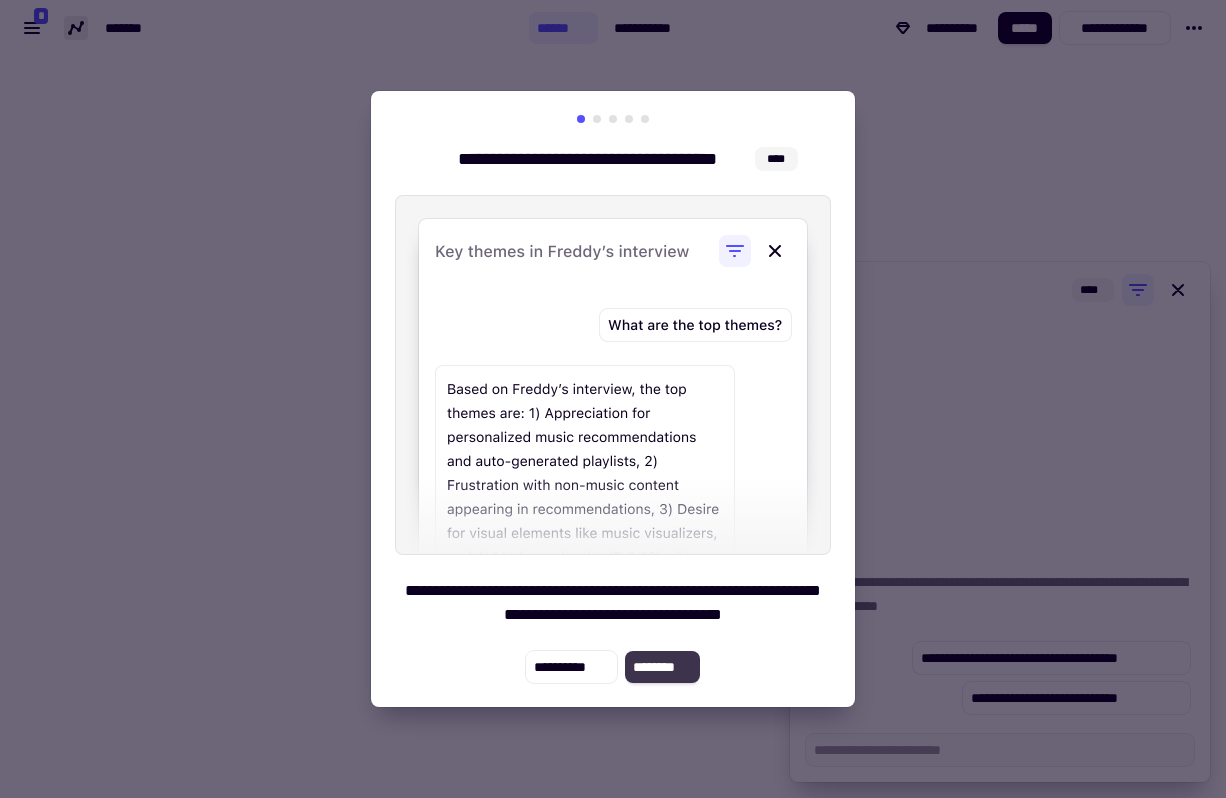 click on "********" 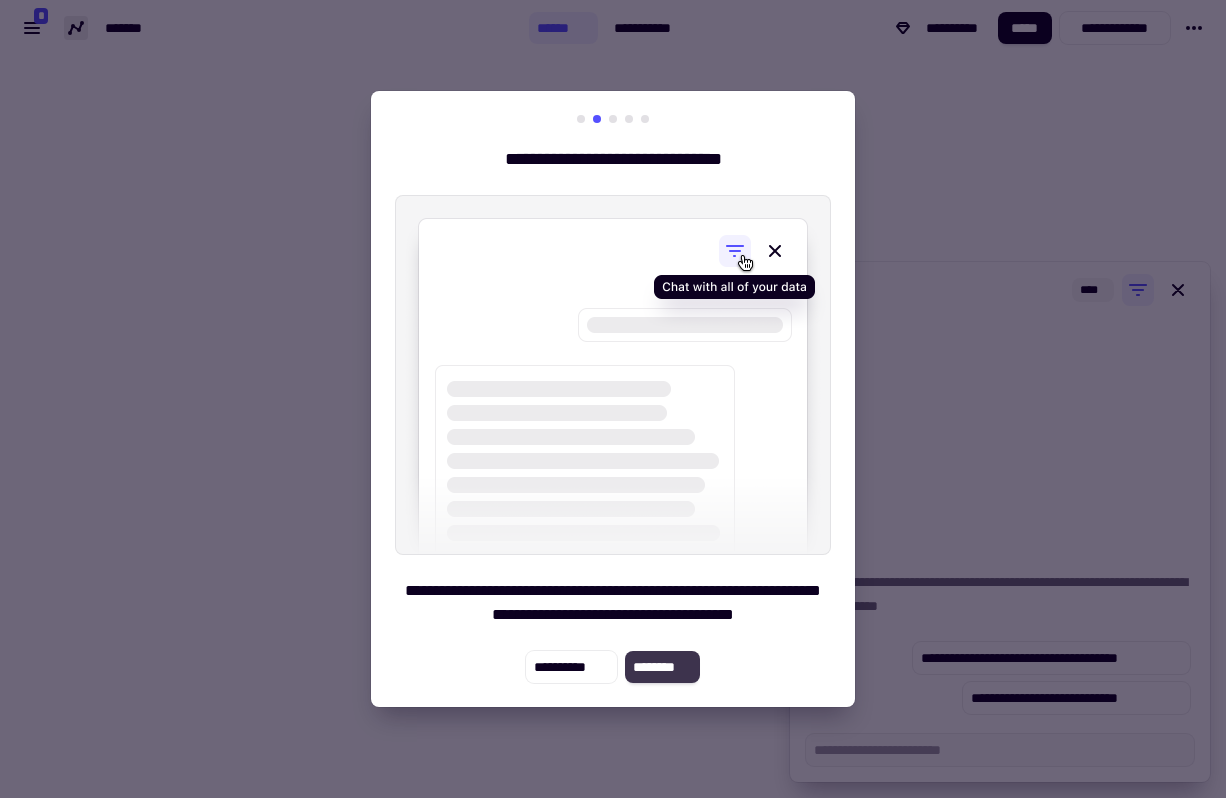 click on "********" 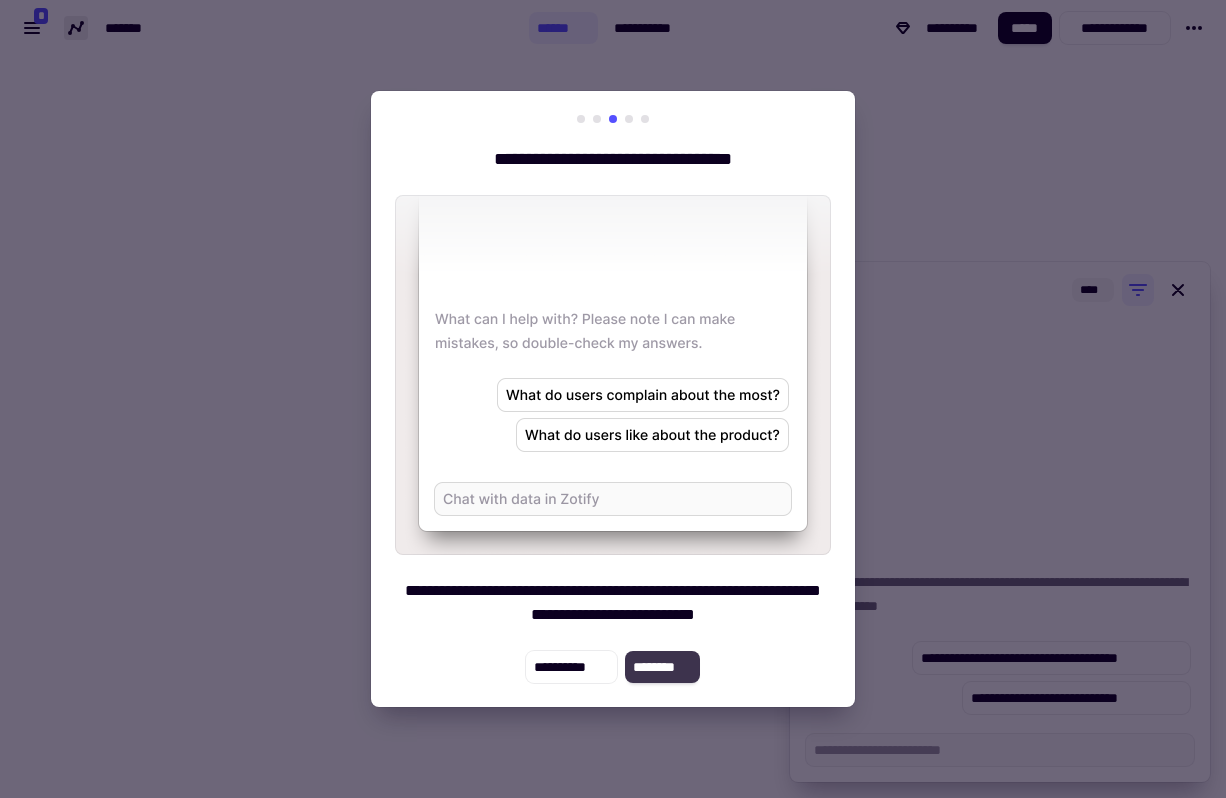 click on "********" 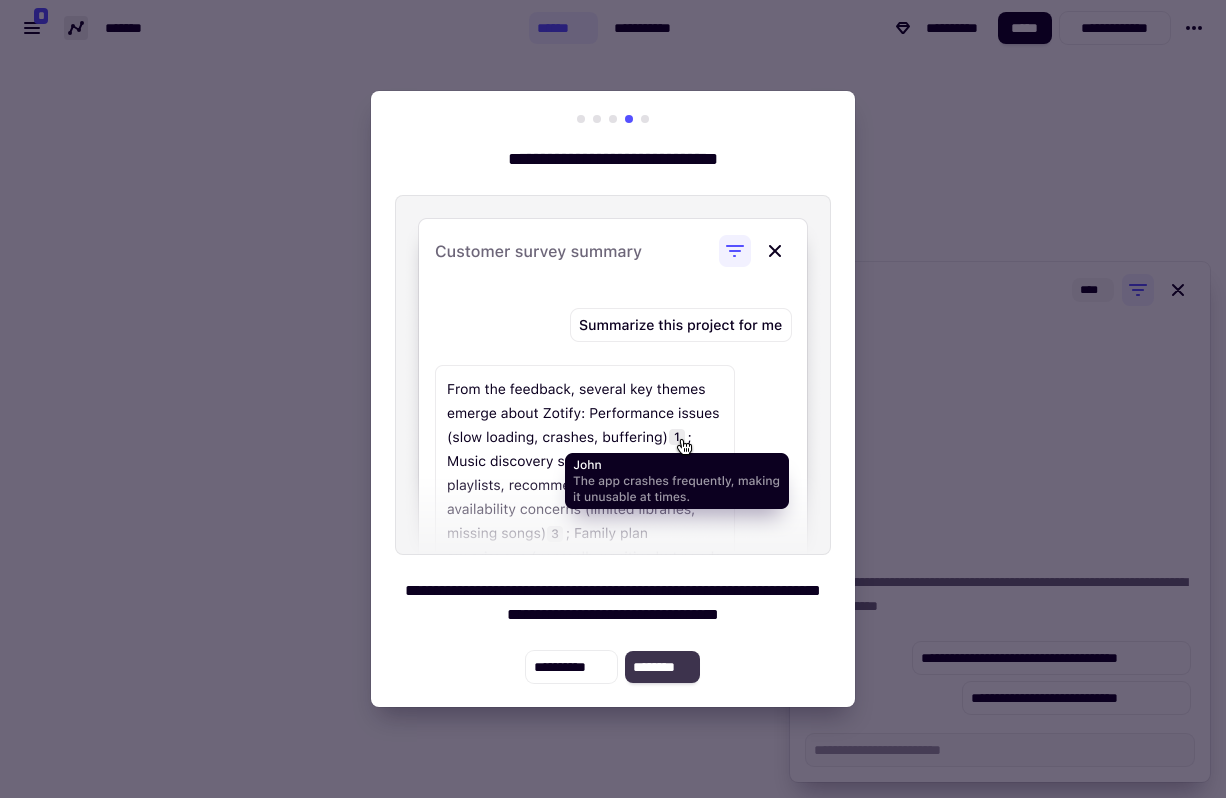 click on "********" 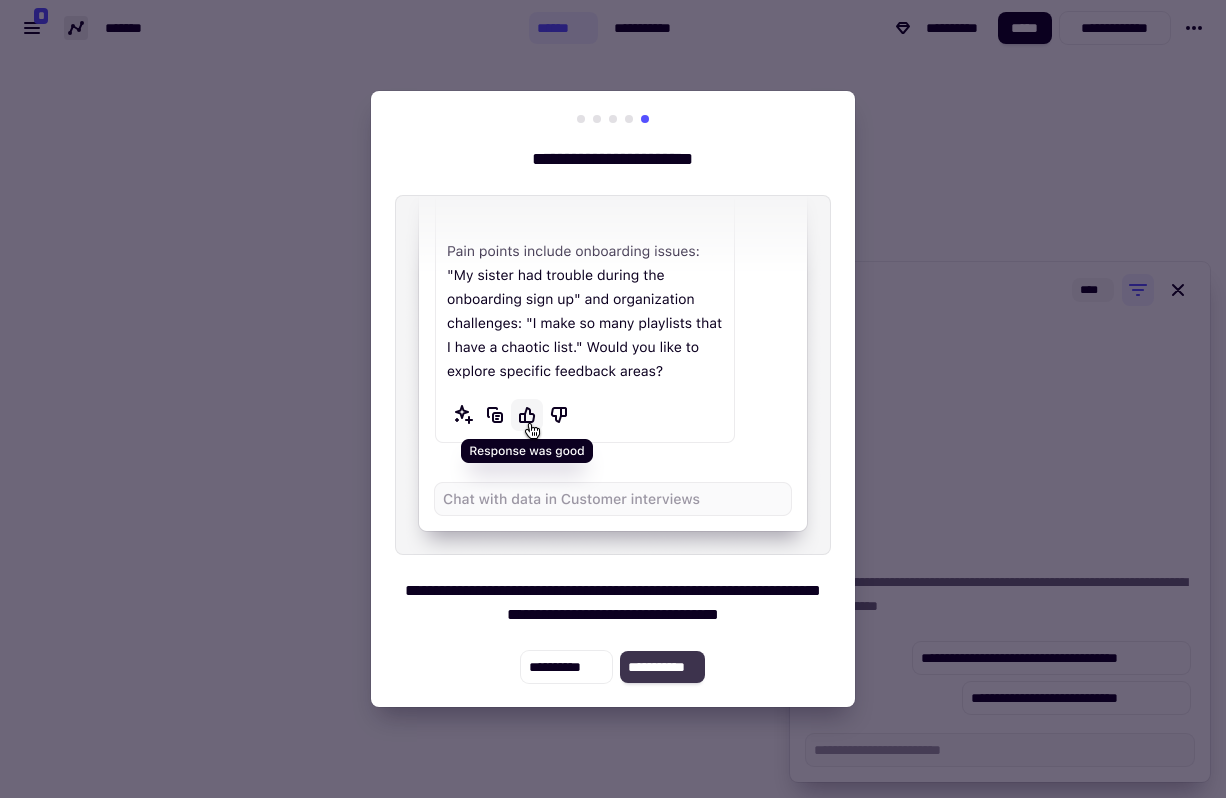 click on "**********" 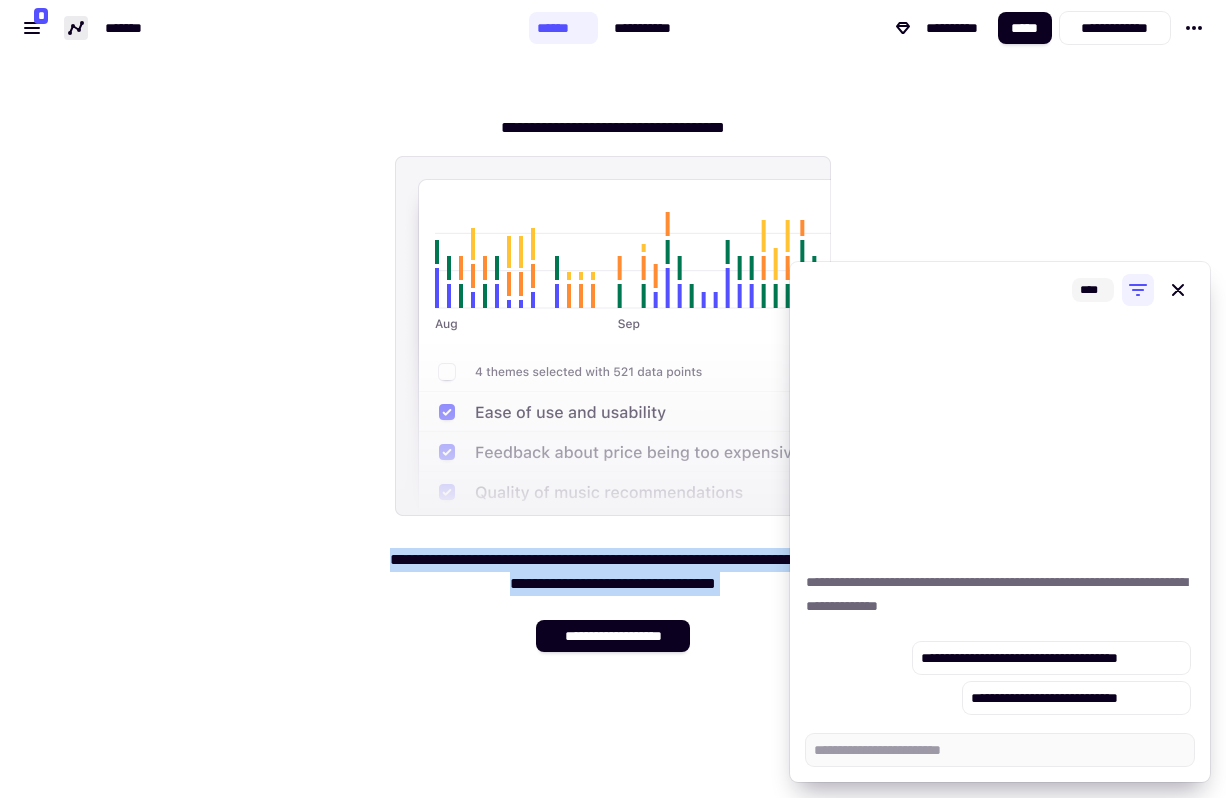 click on "**********" at bounding box center (613, 376) 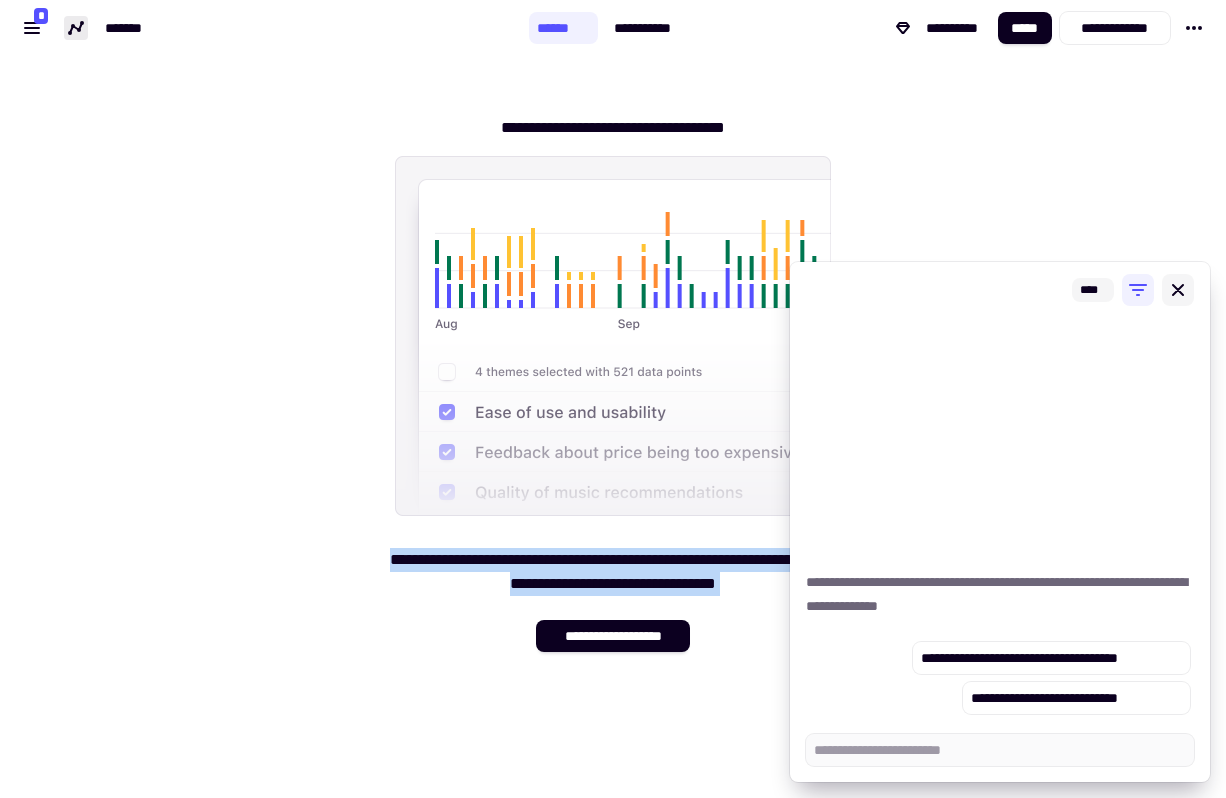 click 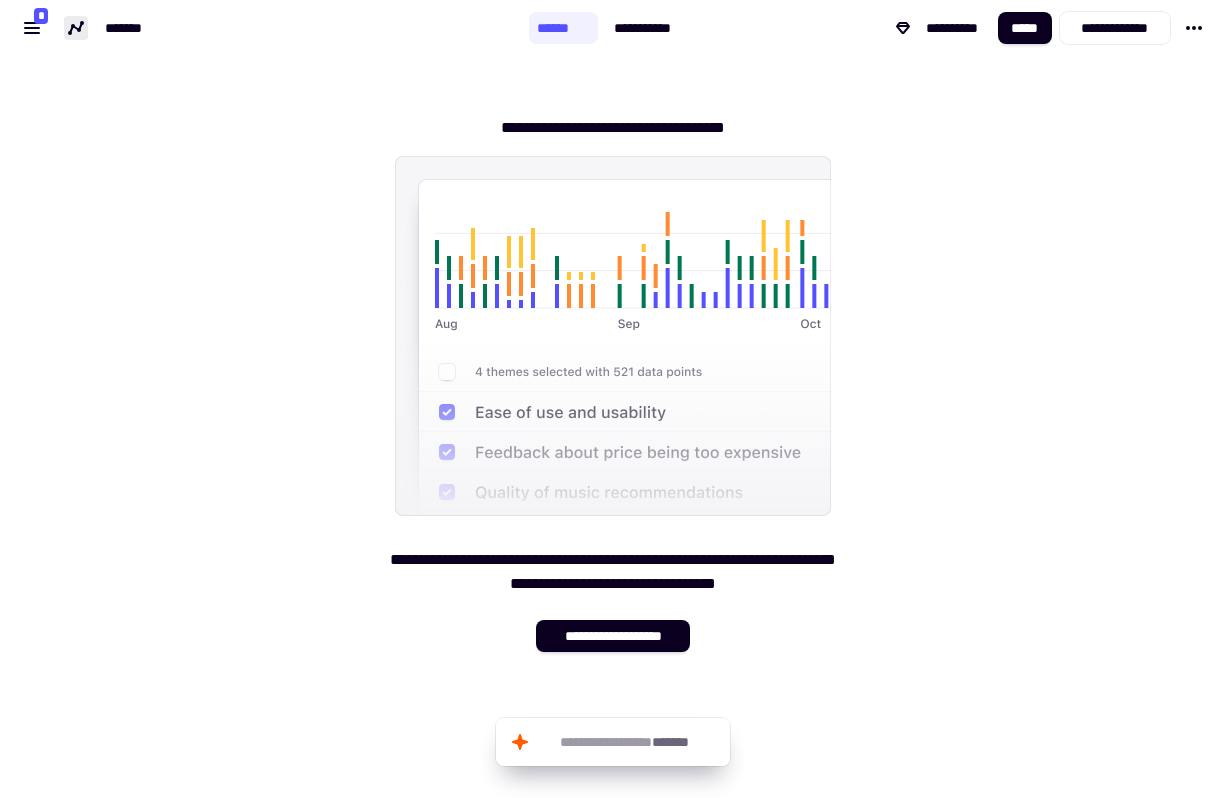 click on "**********" at bounding box center [961, 28] 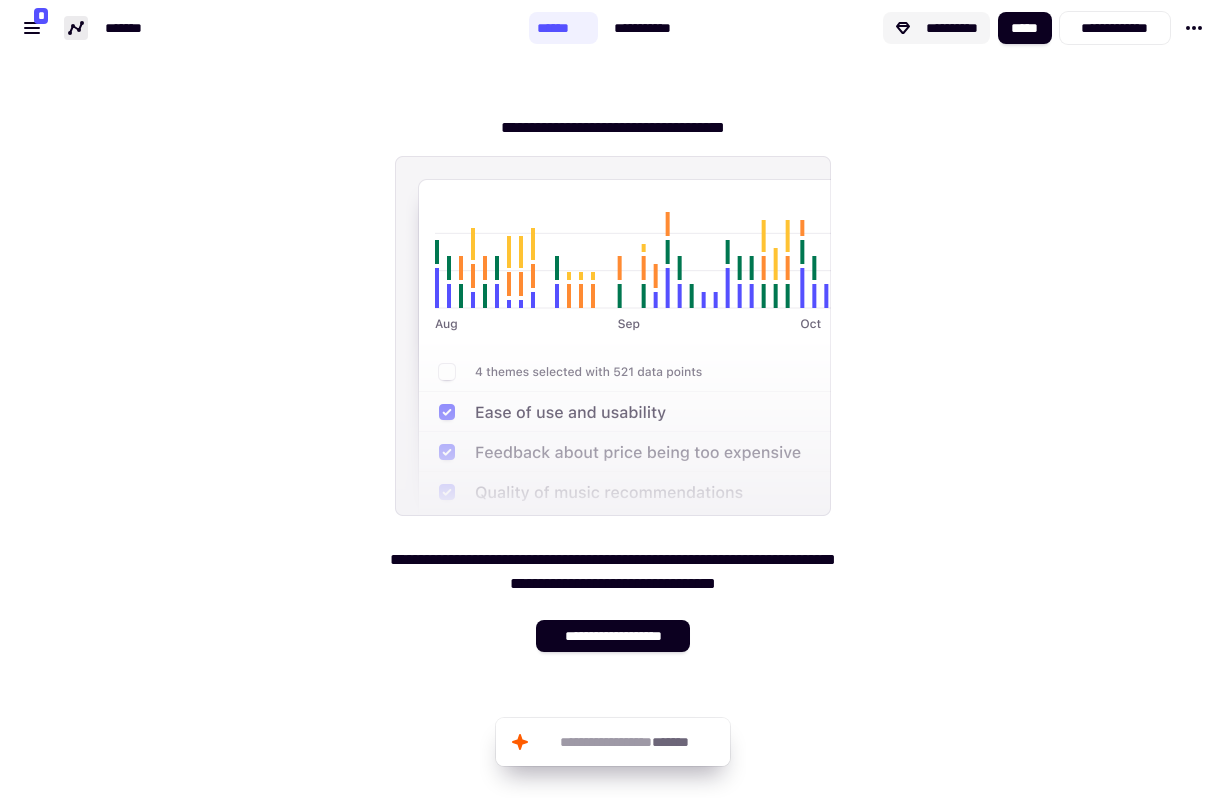 click on "**********" 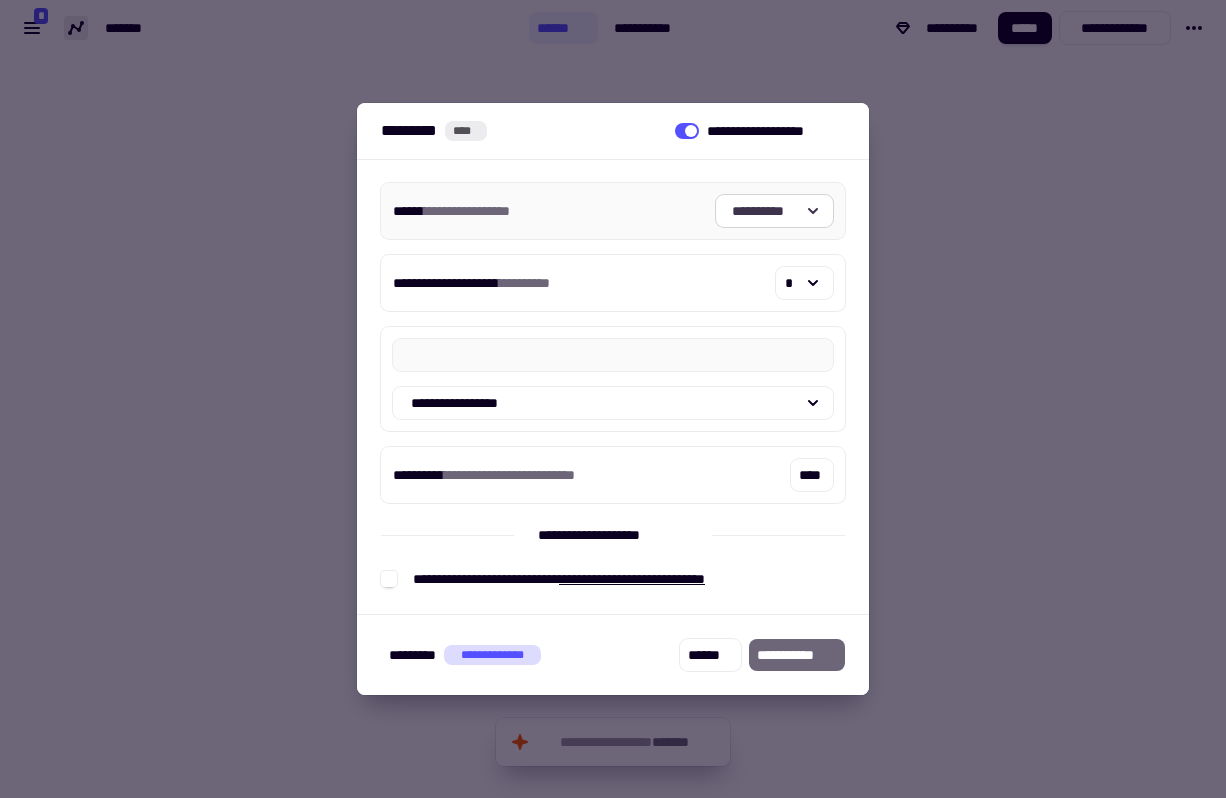 click on "**********" 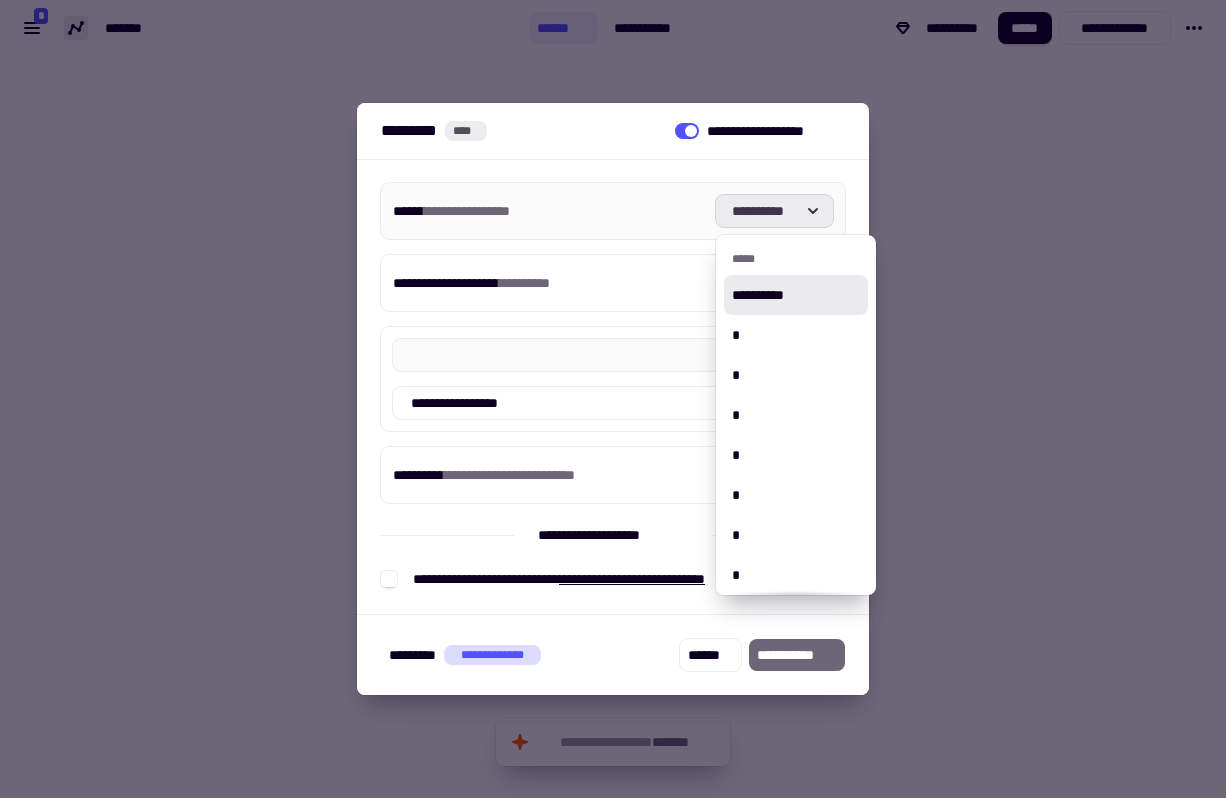 click on "**********" 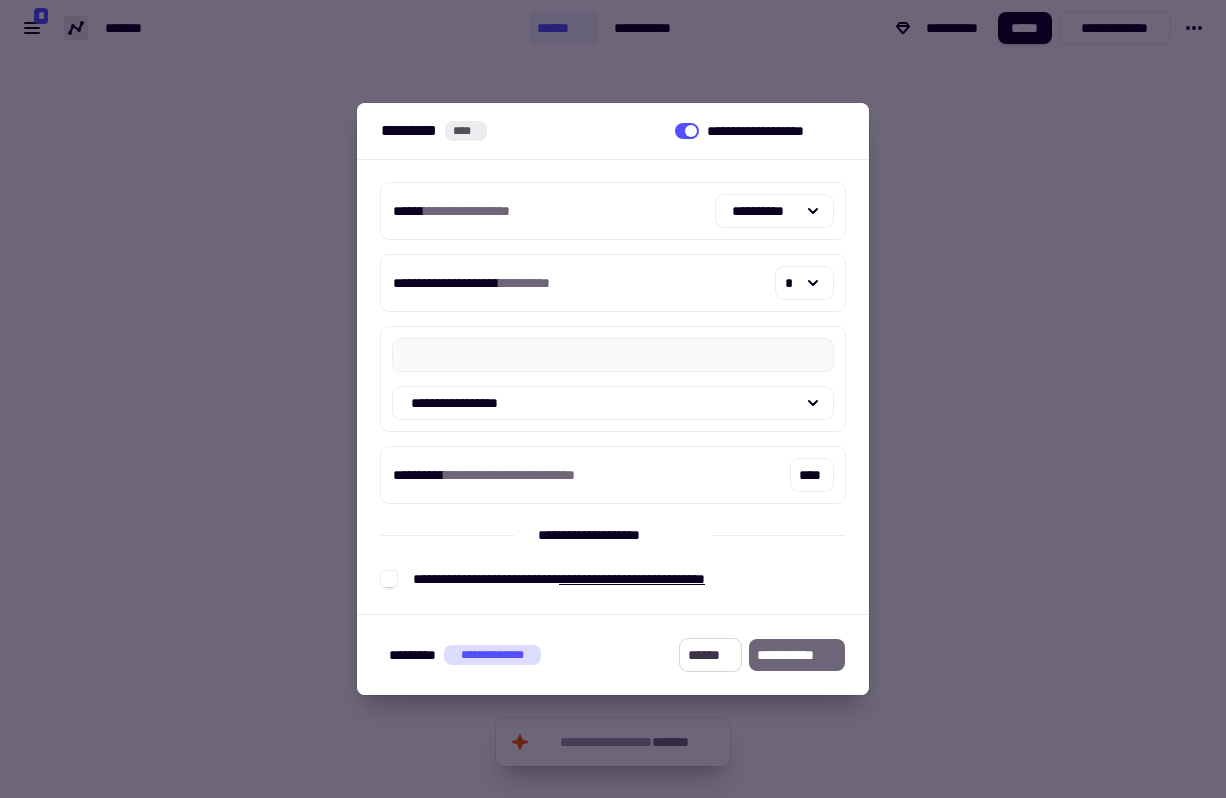 click on "******" at bounding box center (710, 655) 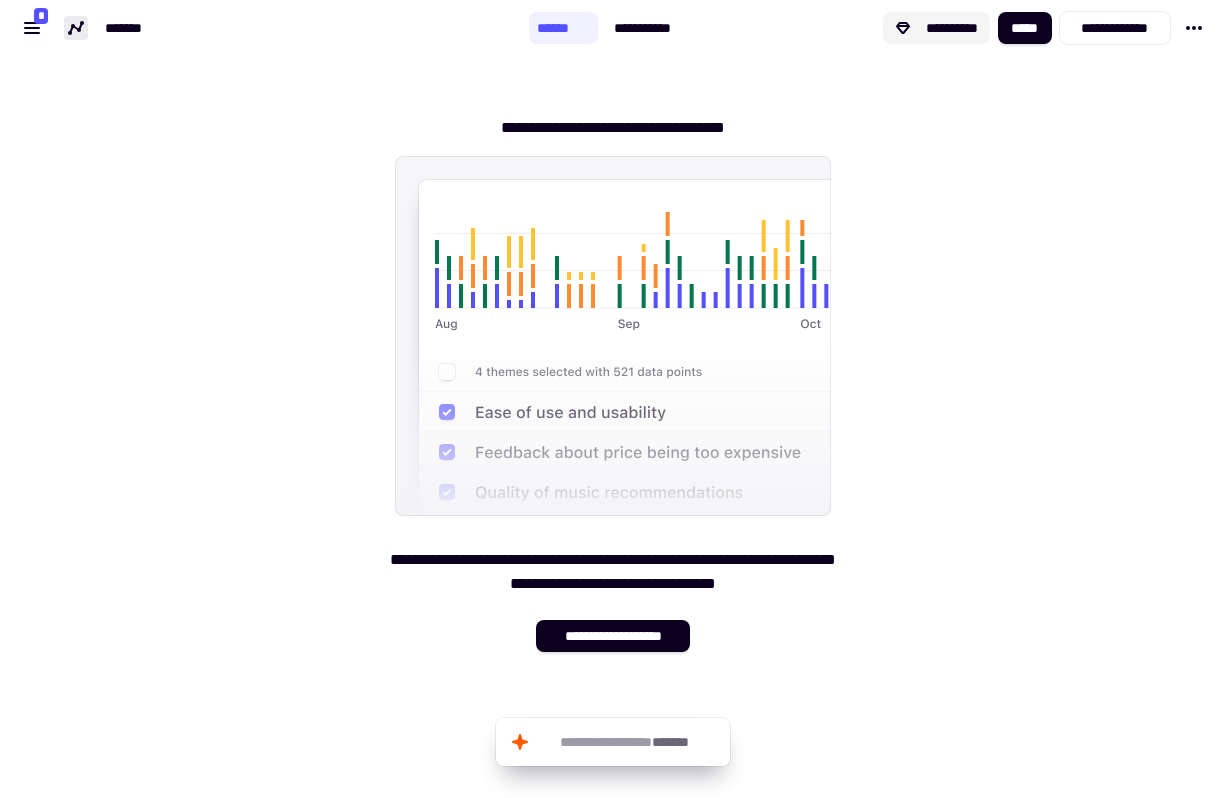 click on "**********" 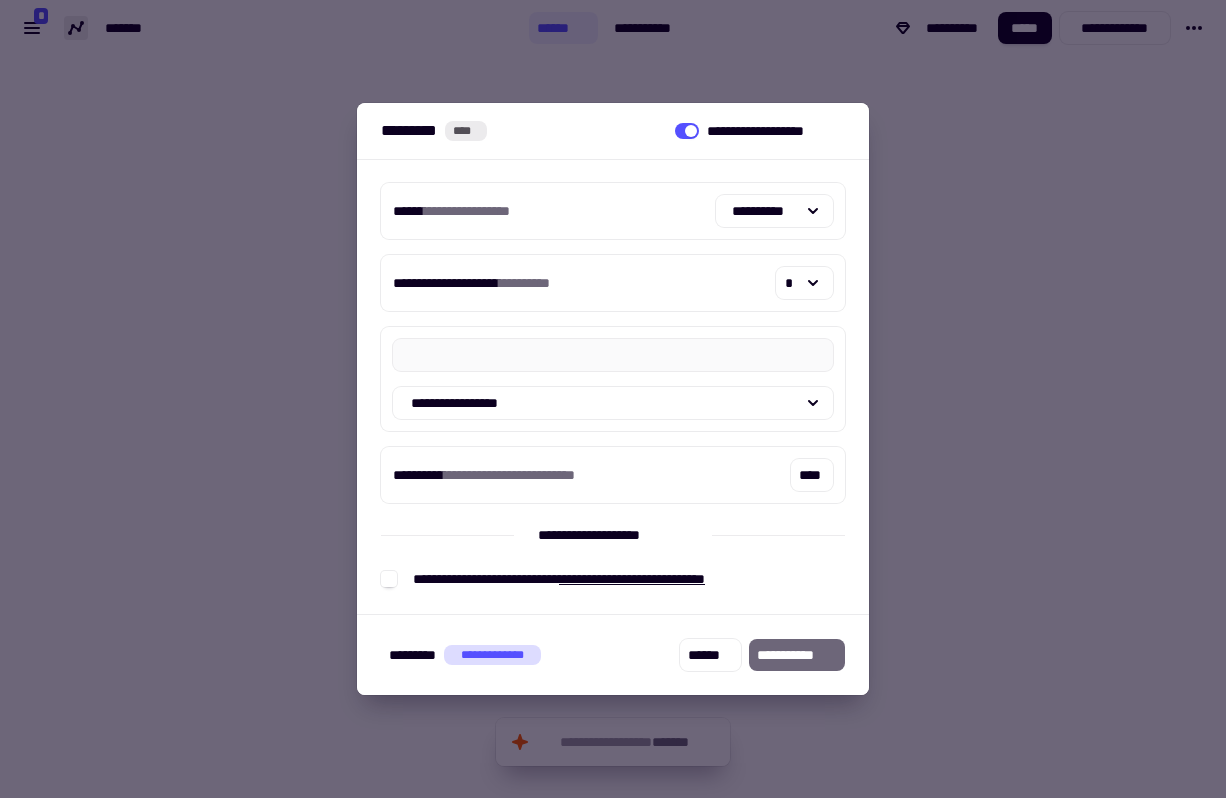 click on "**********" at bounding box center [797, 655] 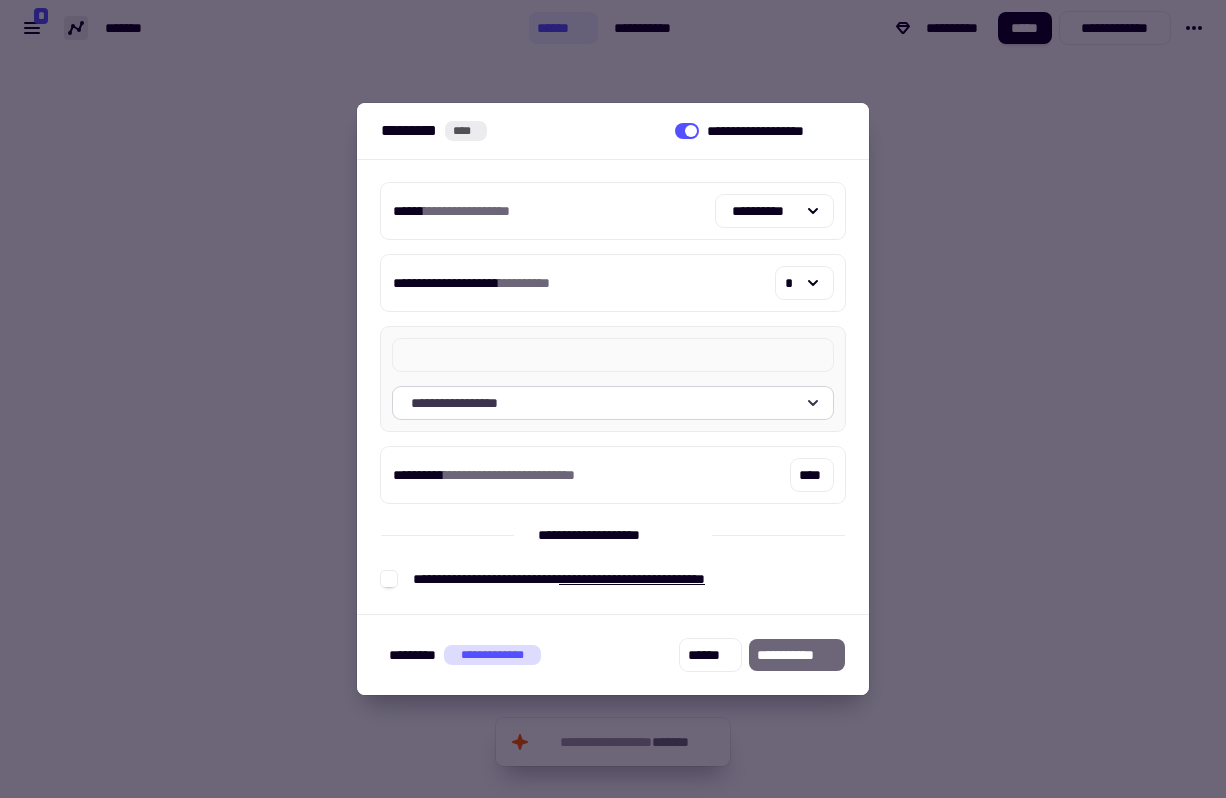 click on "**********" 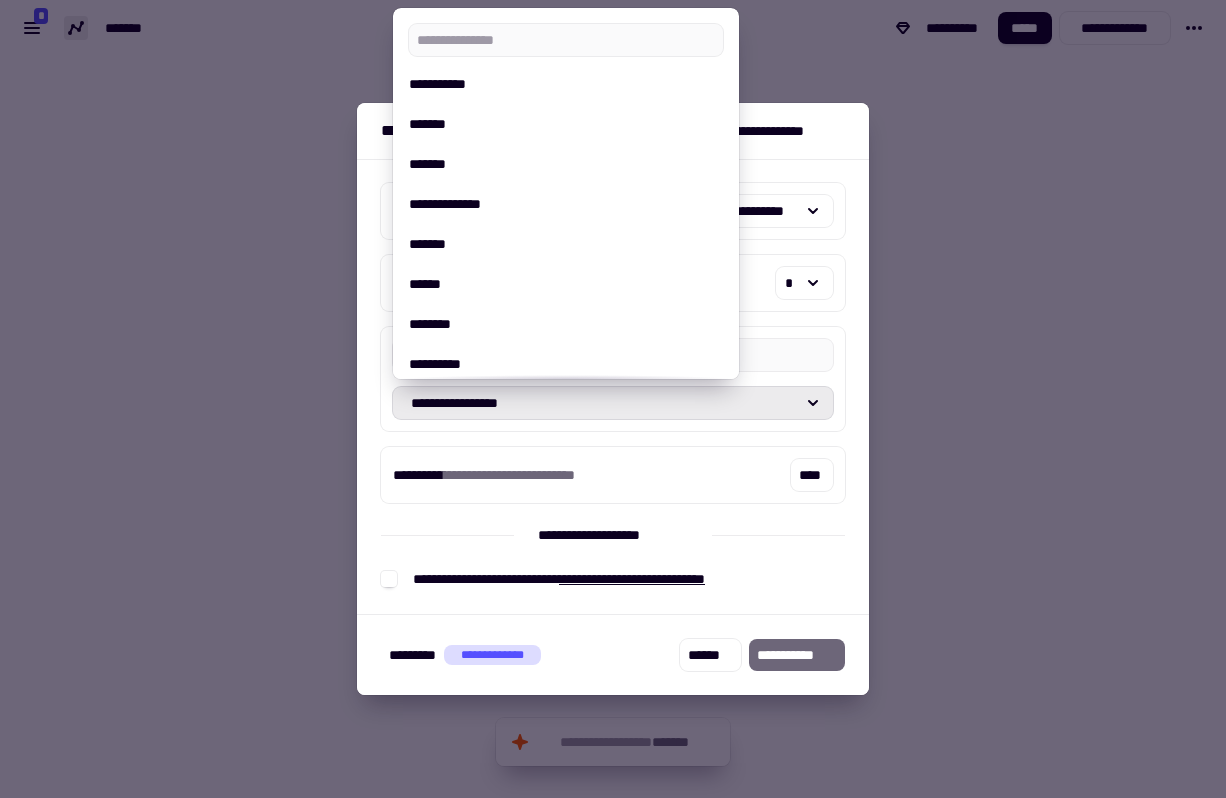 click at bounding box center (613, 399) 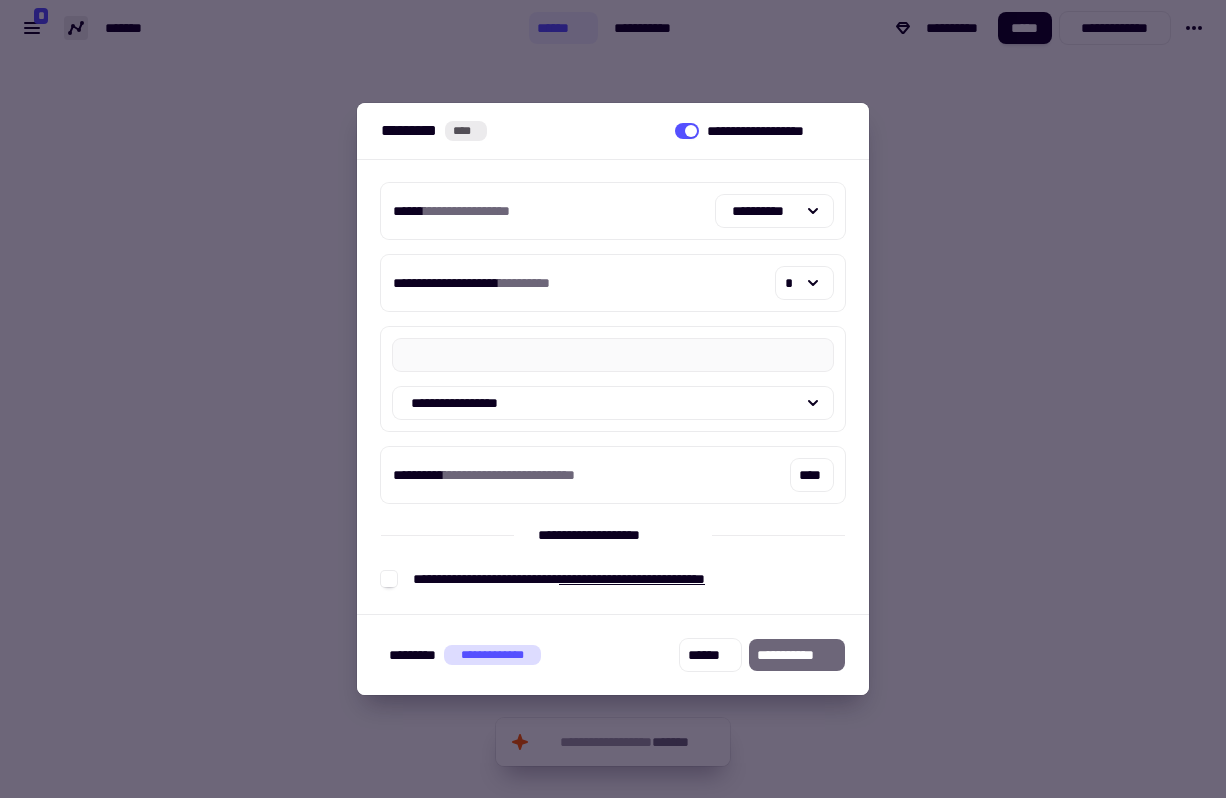click at bounding box center (613, 399) 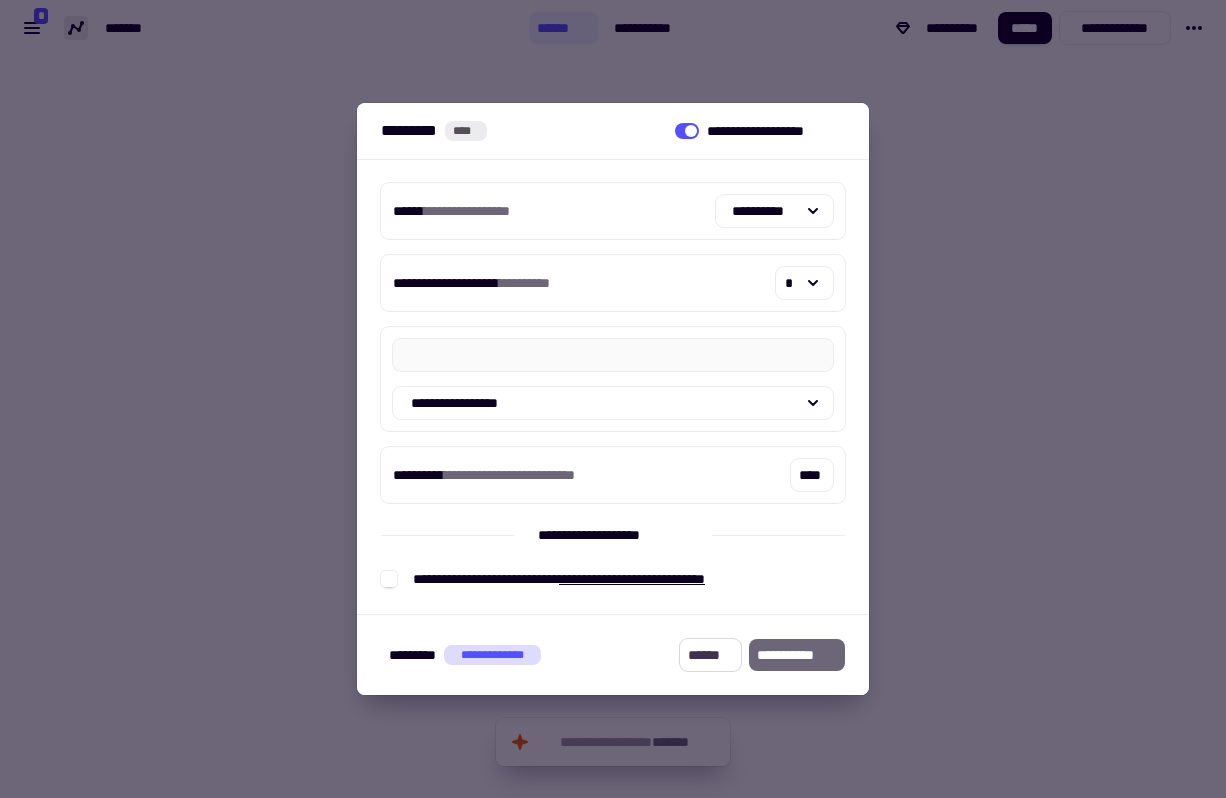 click on "******" at bounding box center (710, 655) 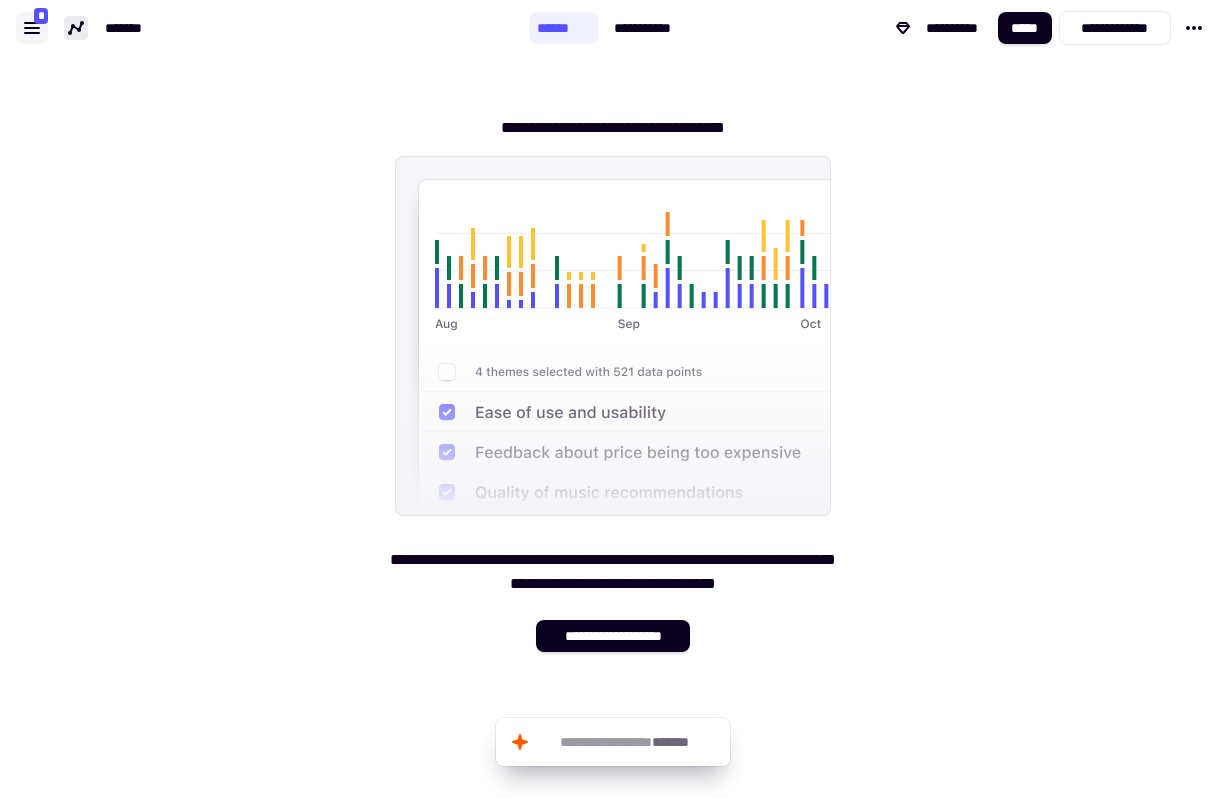 click 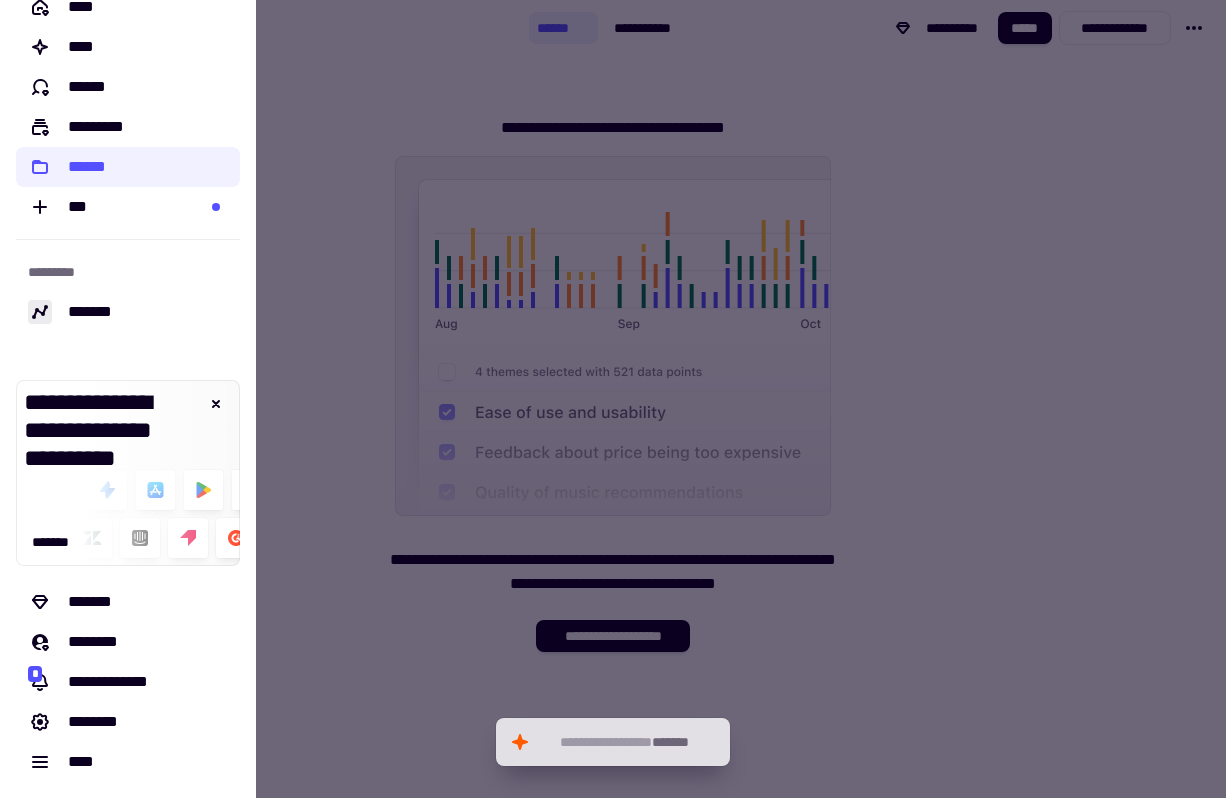scroll, scrollTop: 0, scrollLeft: 0, axis: both 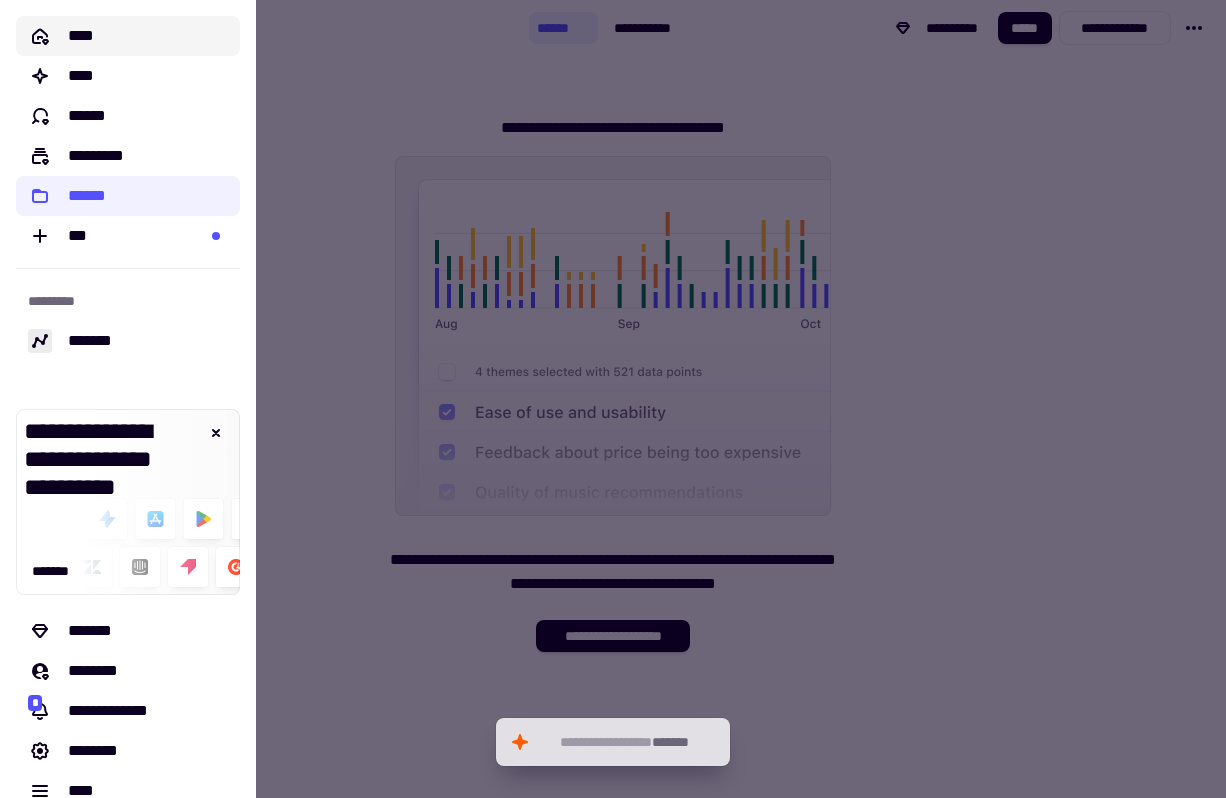click on "****" 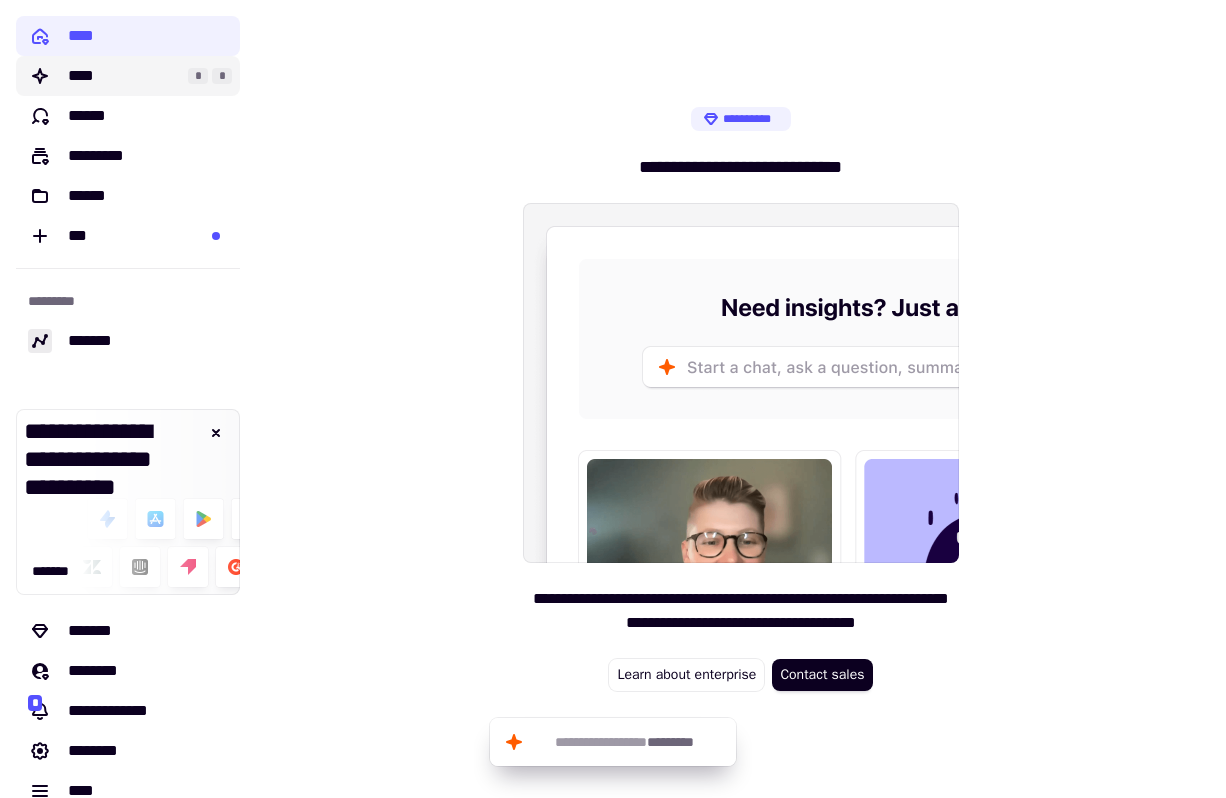 click on "****" 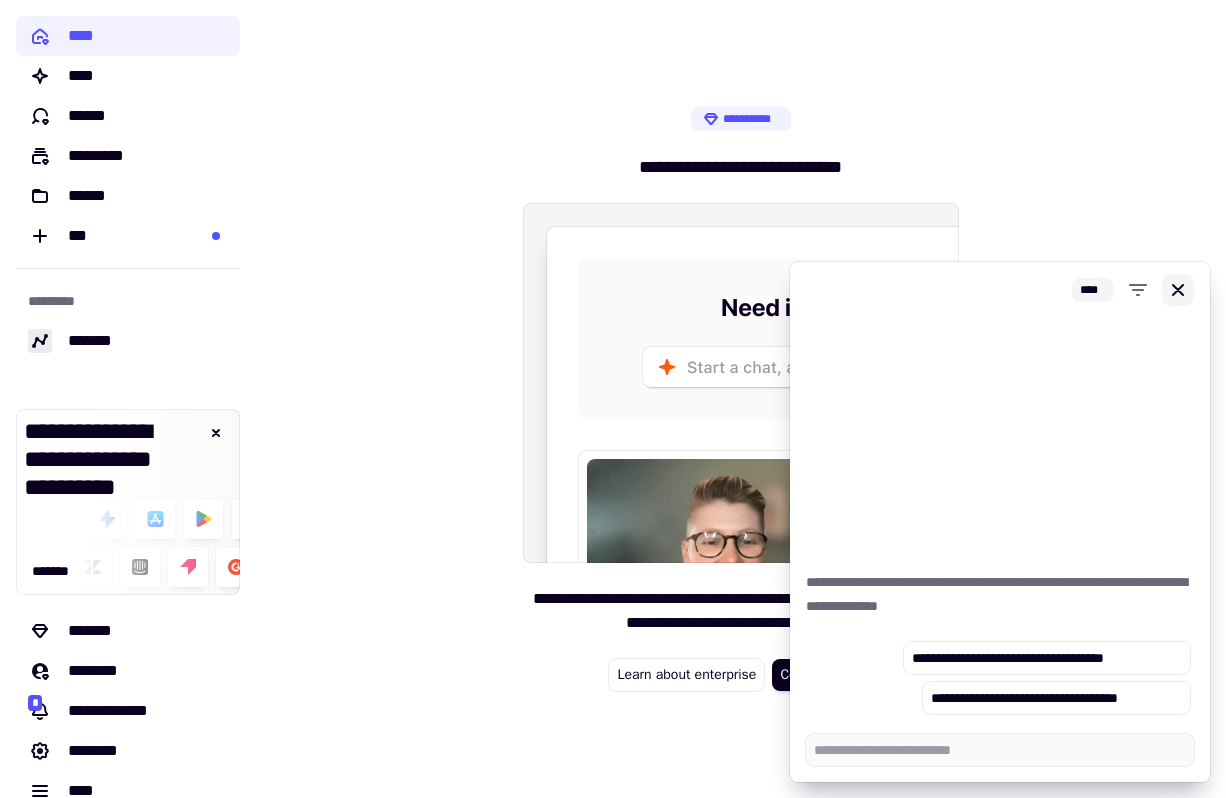 type on "*" 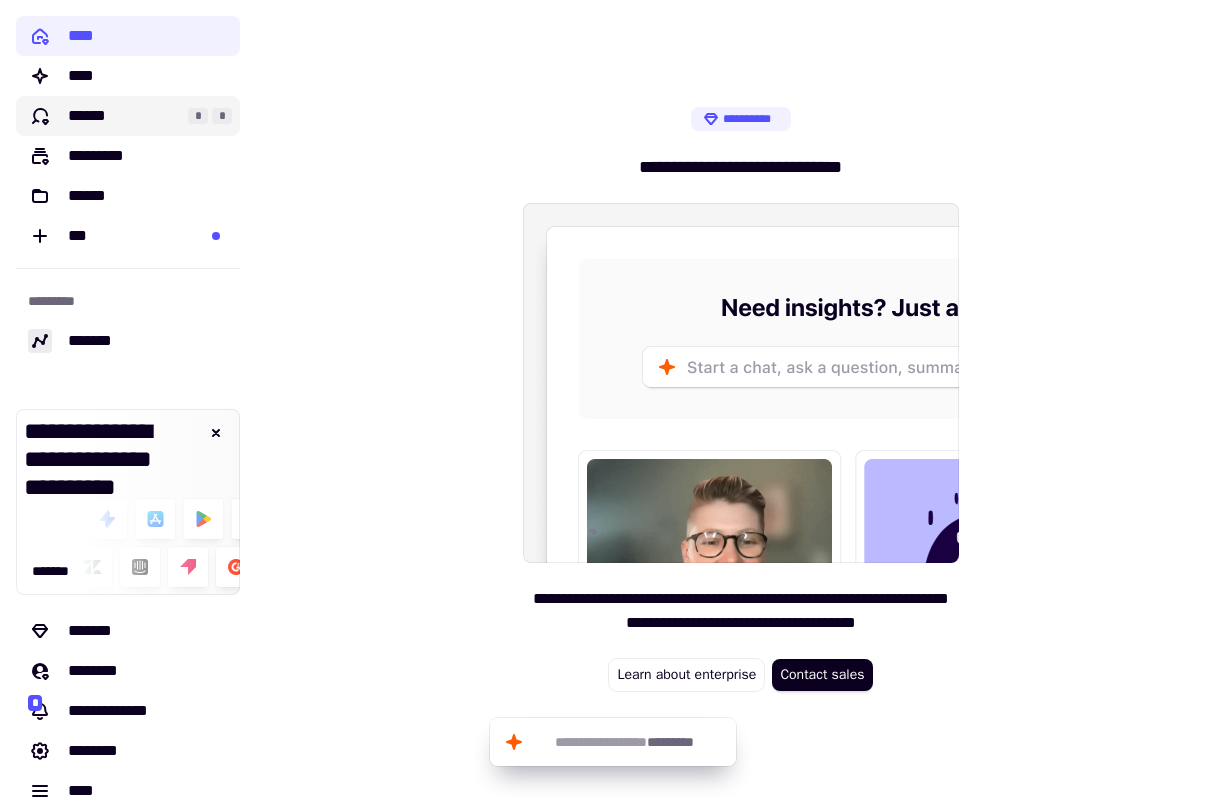 click on "******" 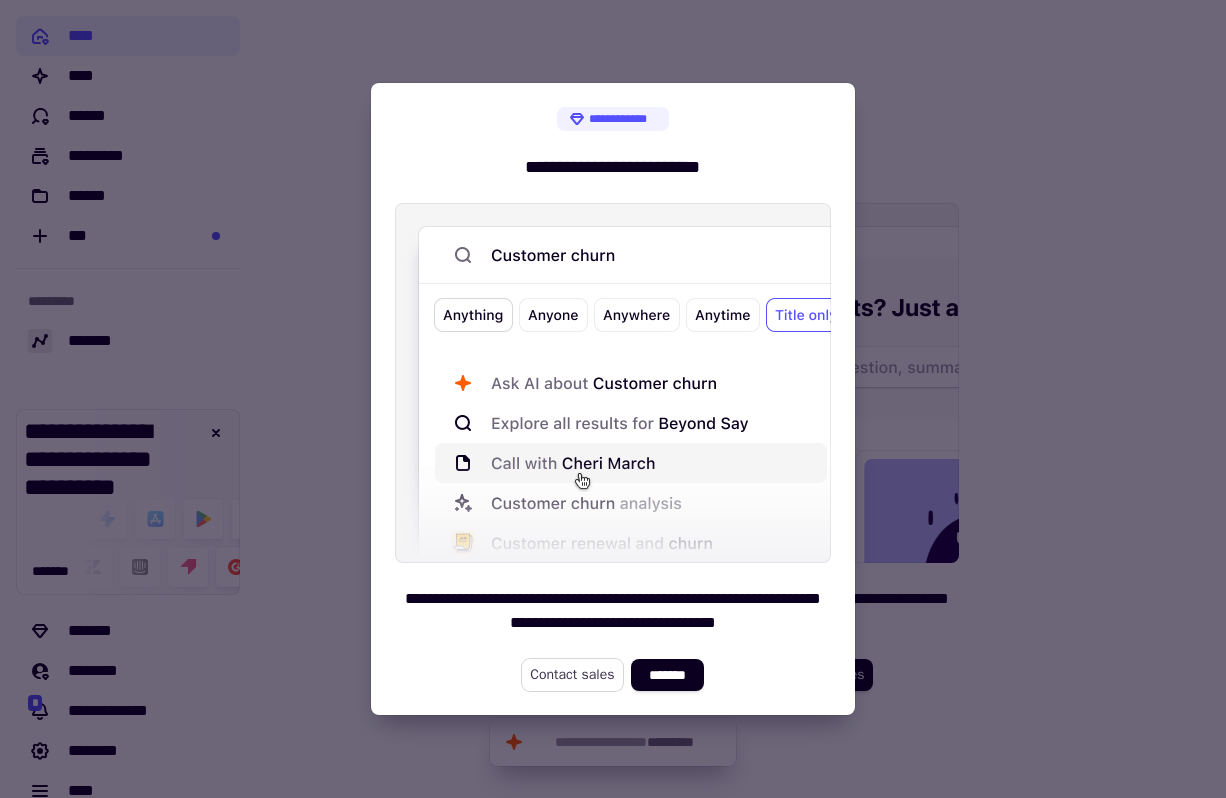 click on "Contact sales" 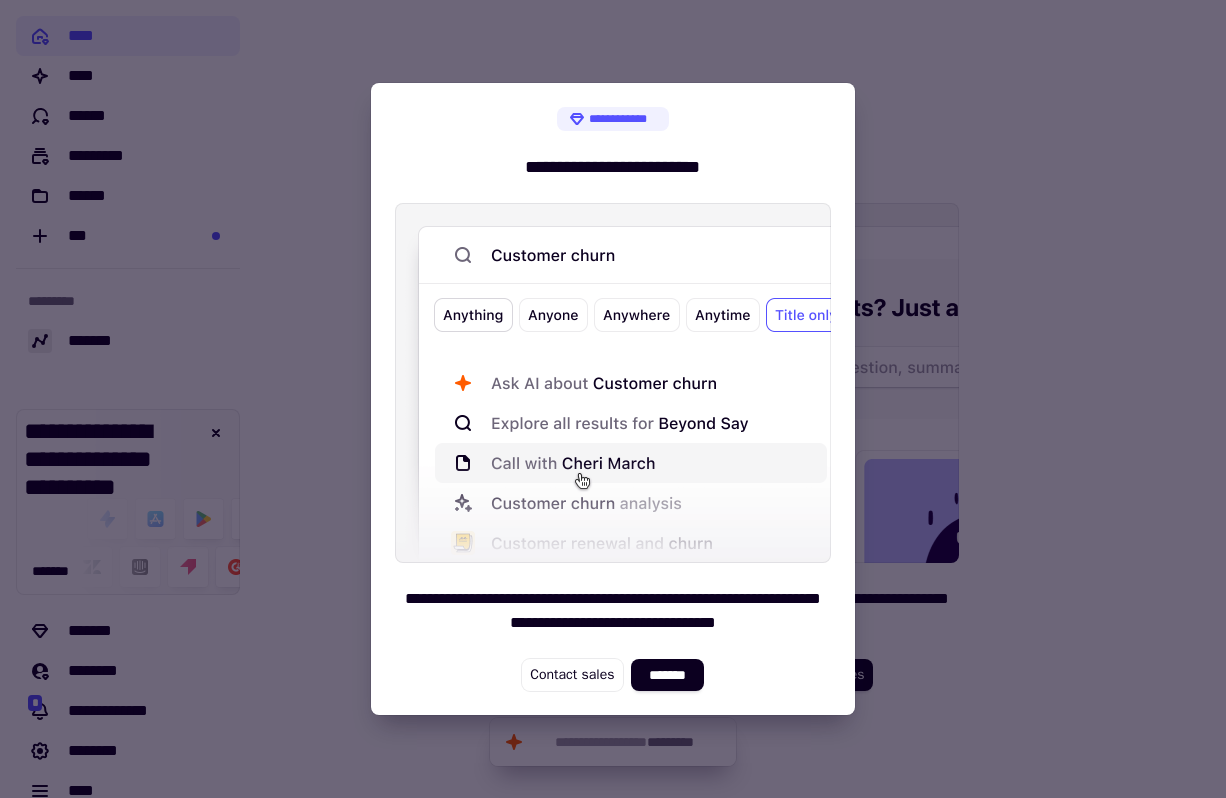 click at bounding box center [613, 399] 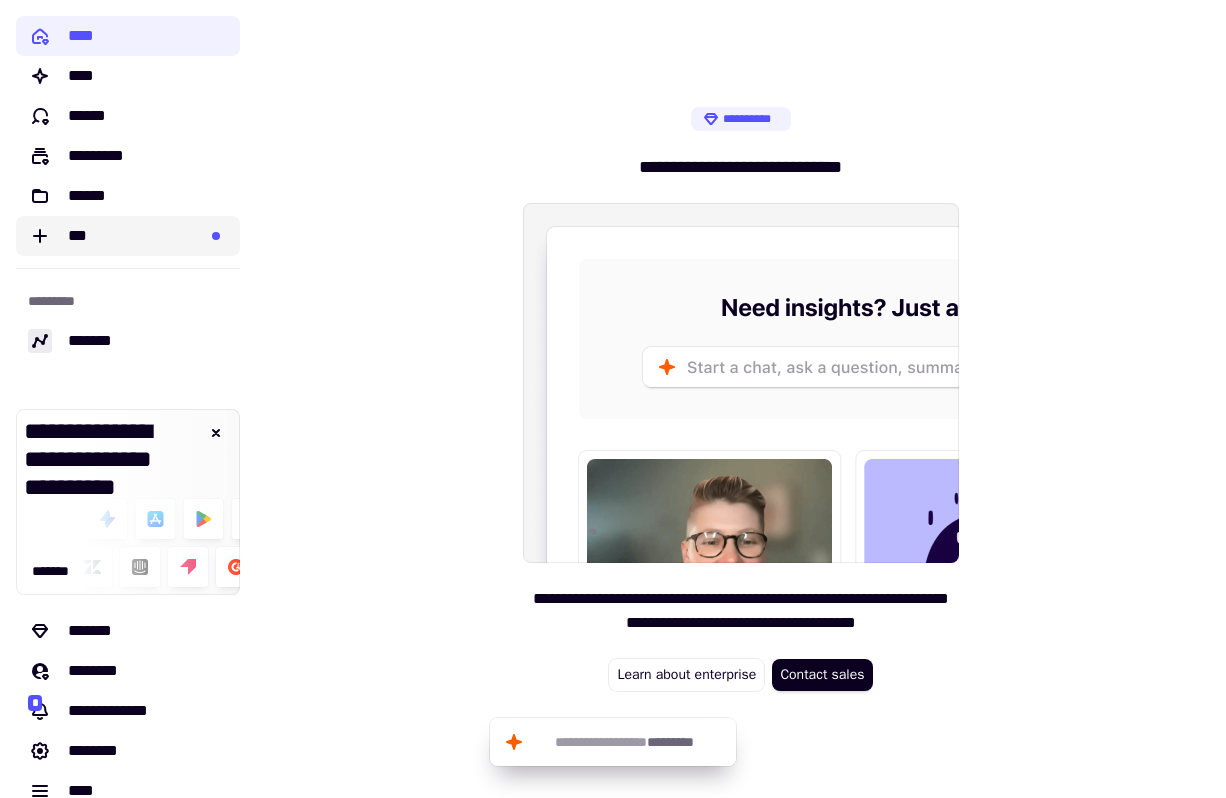 click on "***" 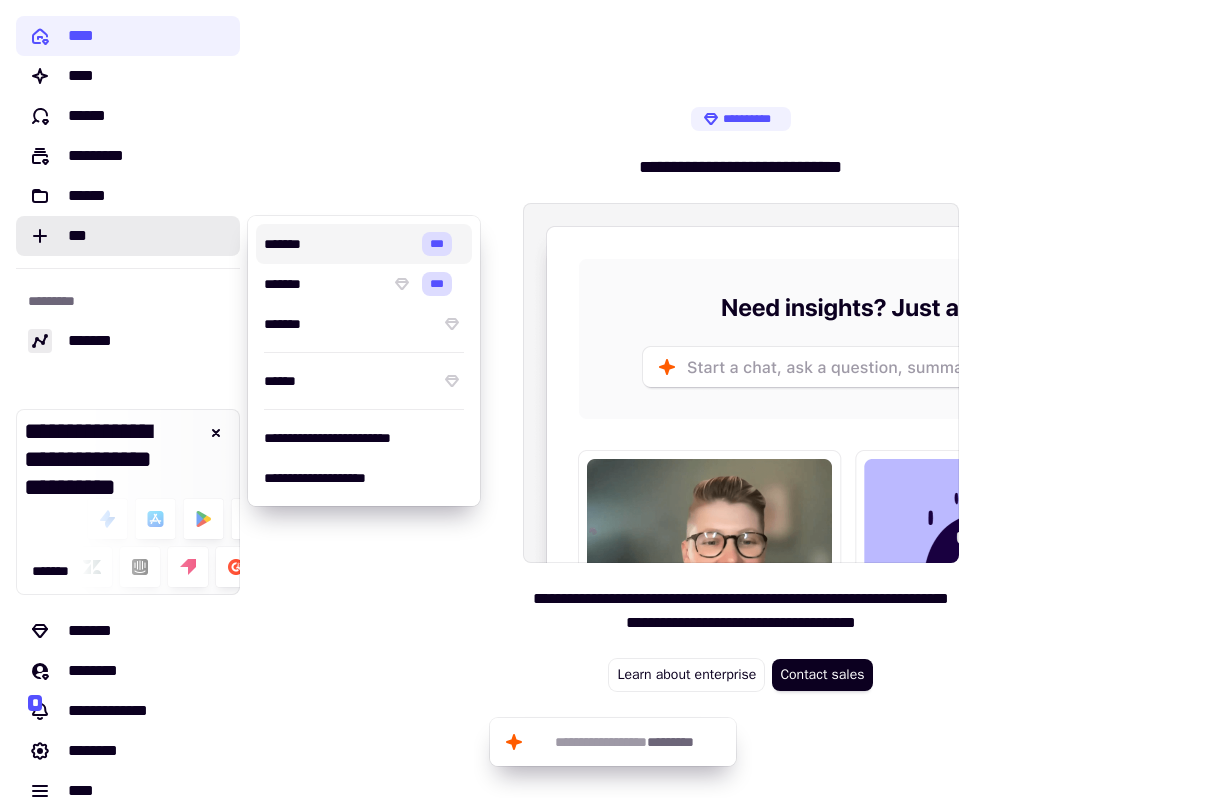 click on "*******" at bounding box center [339, 244] 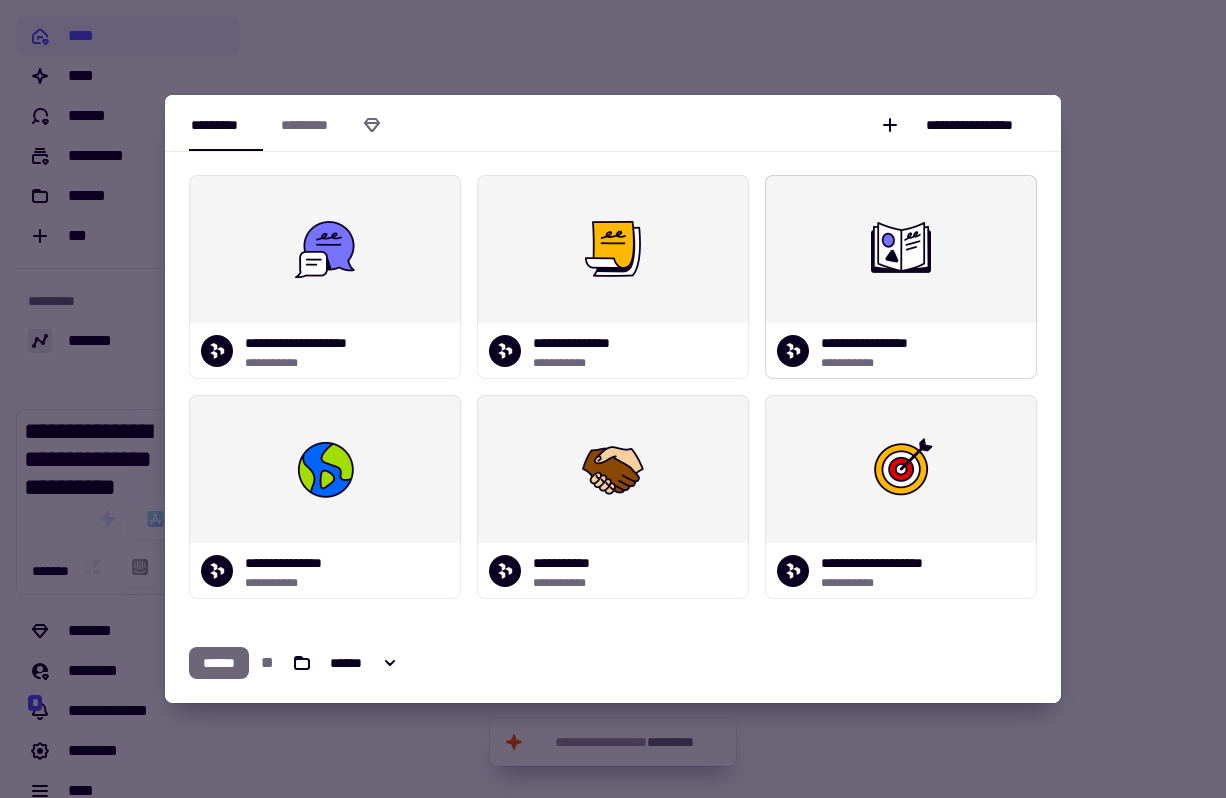 click at bounding box center (901, 249) 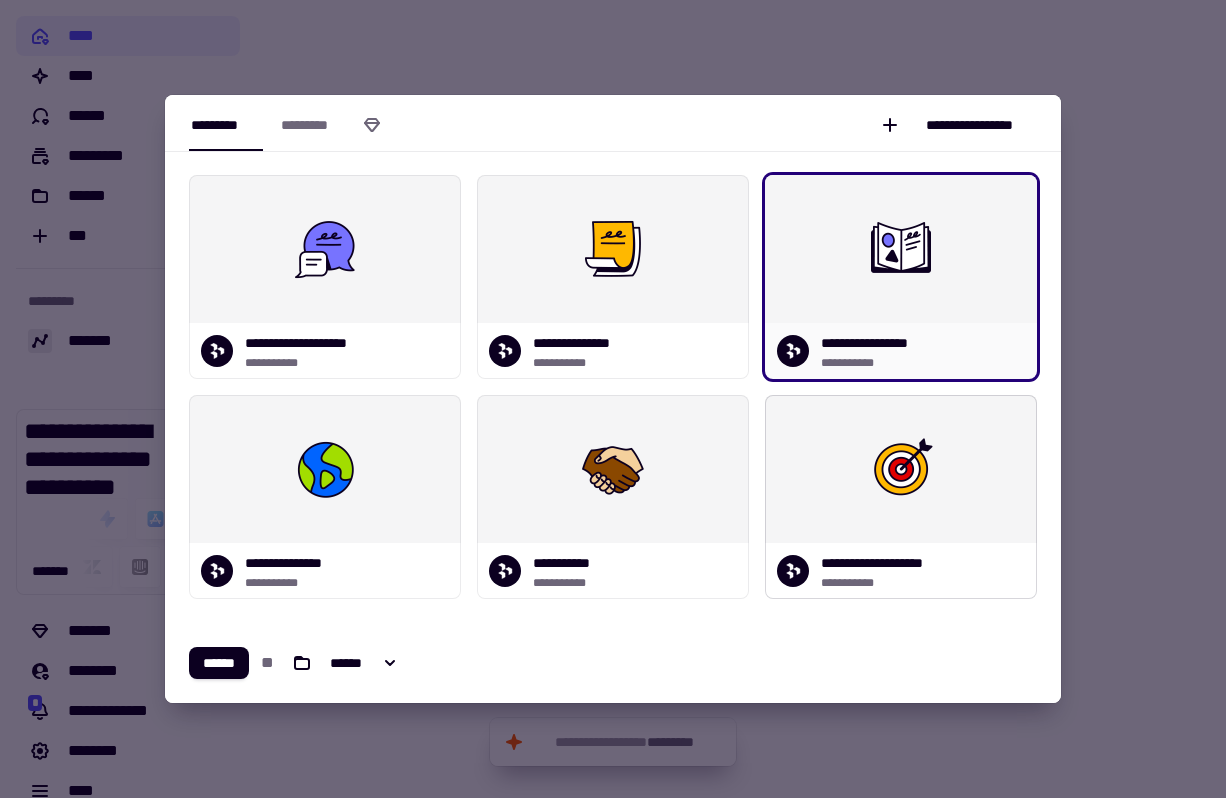 click at bounding box center (901, 469) 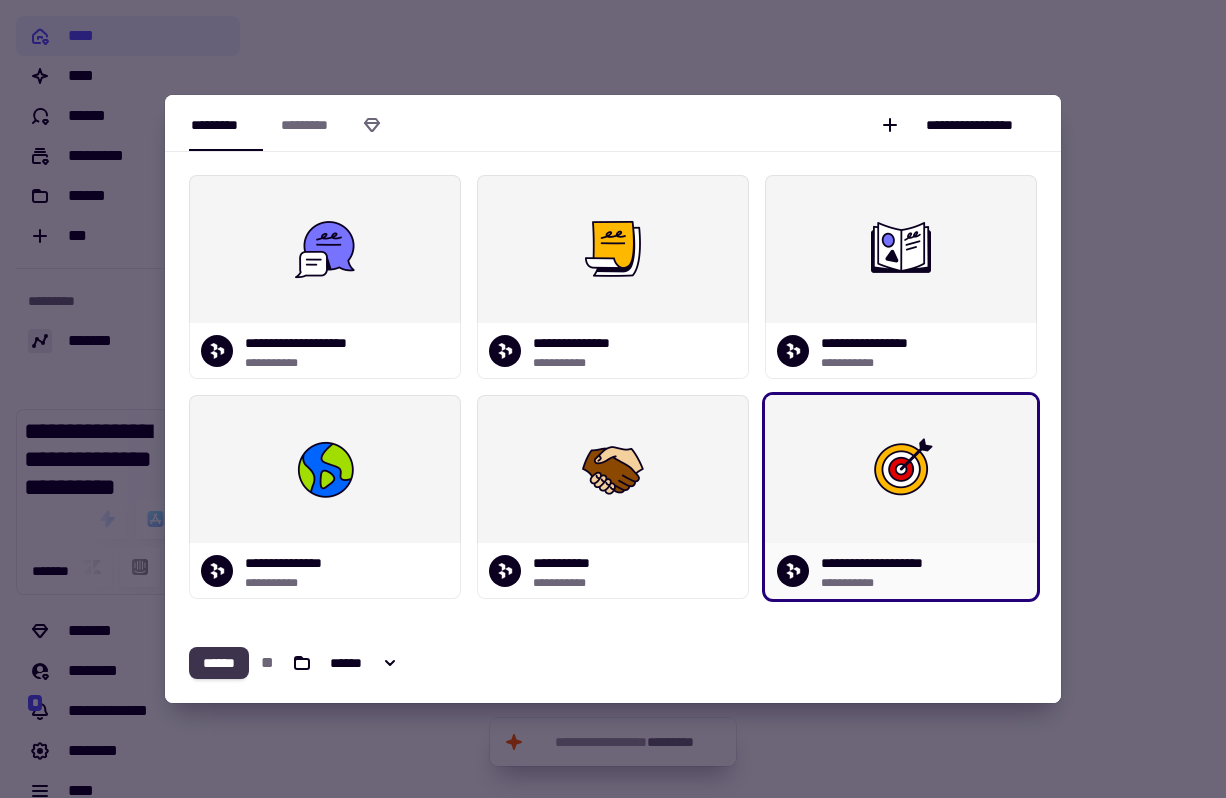 click on "******" 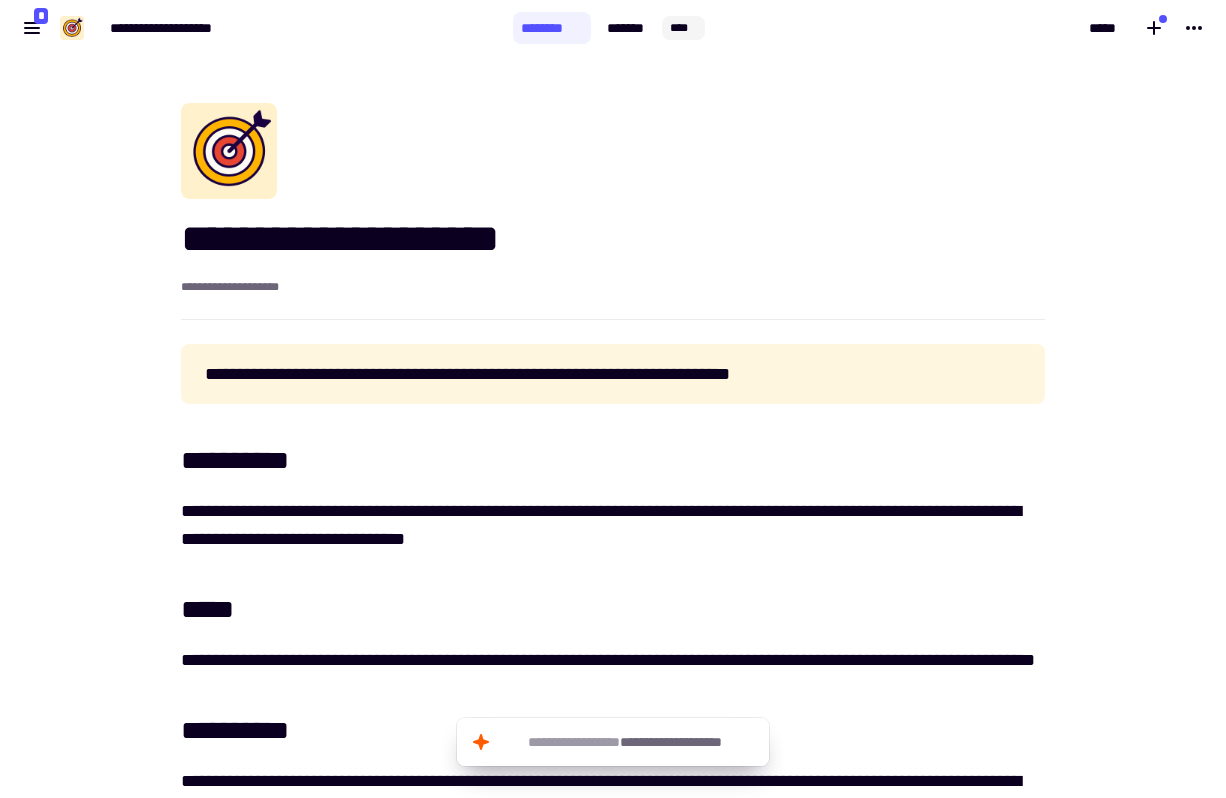 scroll, scrollTop: 0, scrollLeft: 0, axis: both 